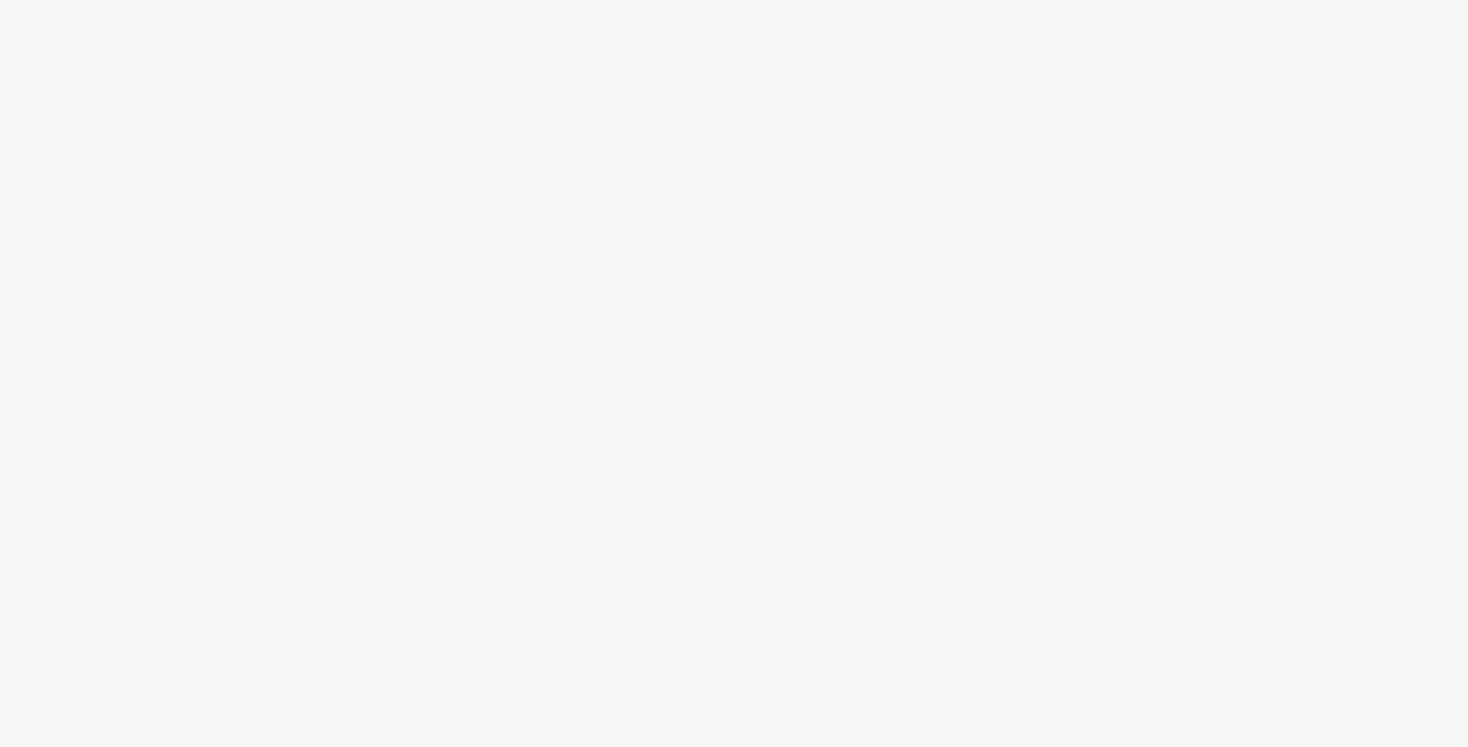 scroll, scrollTop: 0, scrollLeft: 0, axis: both 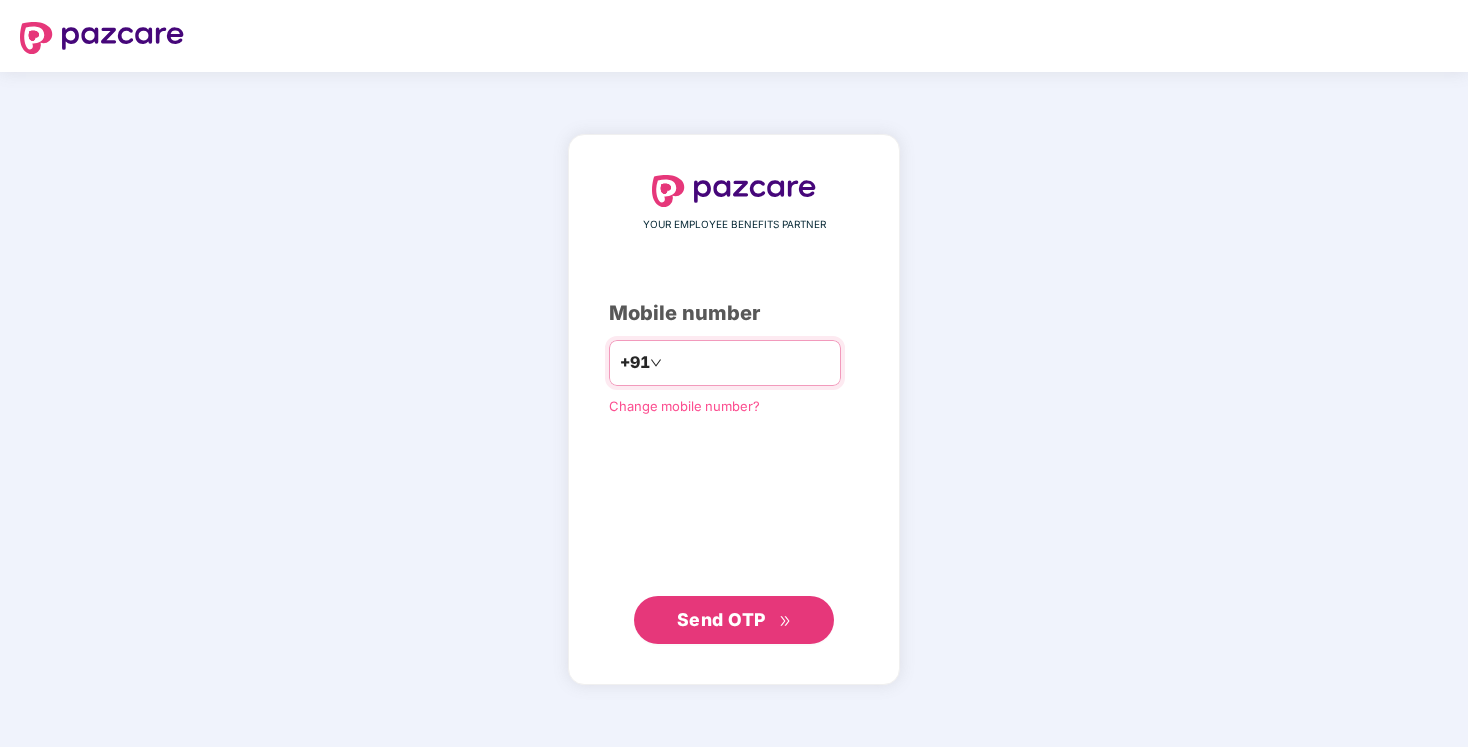 click at bounding box center [748, 363] 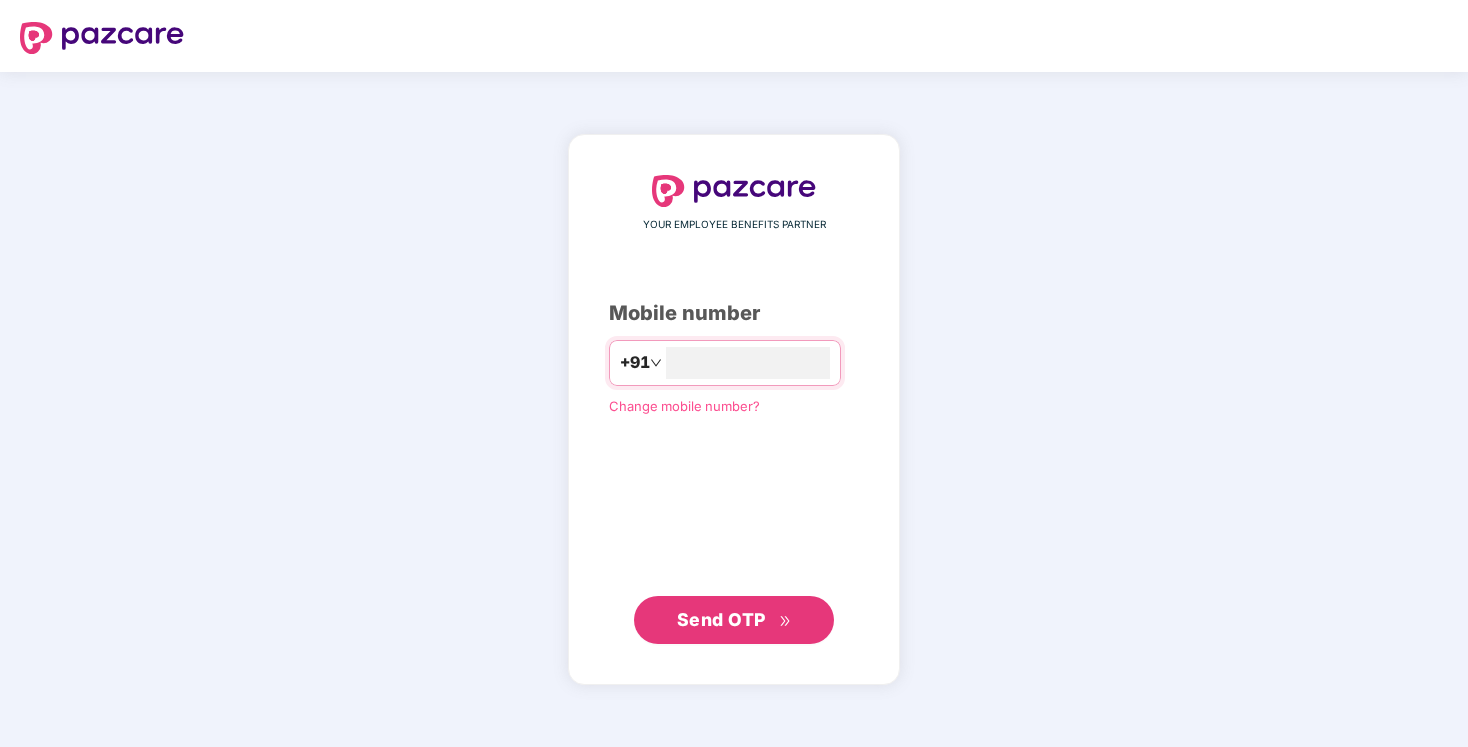 type on "**********" 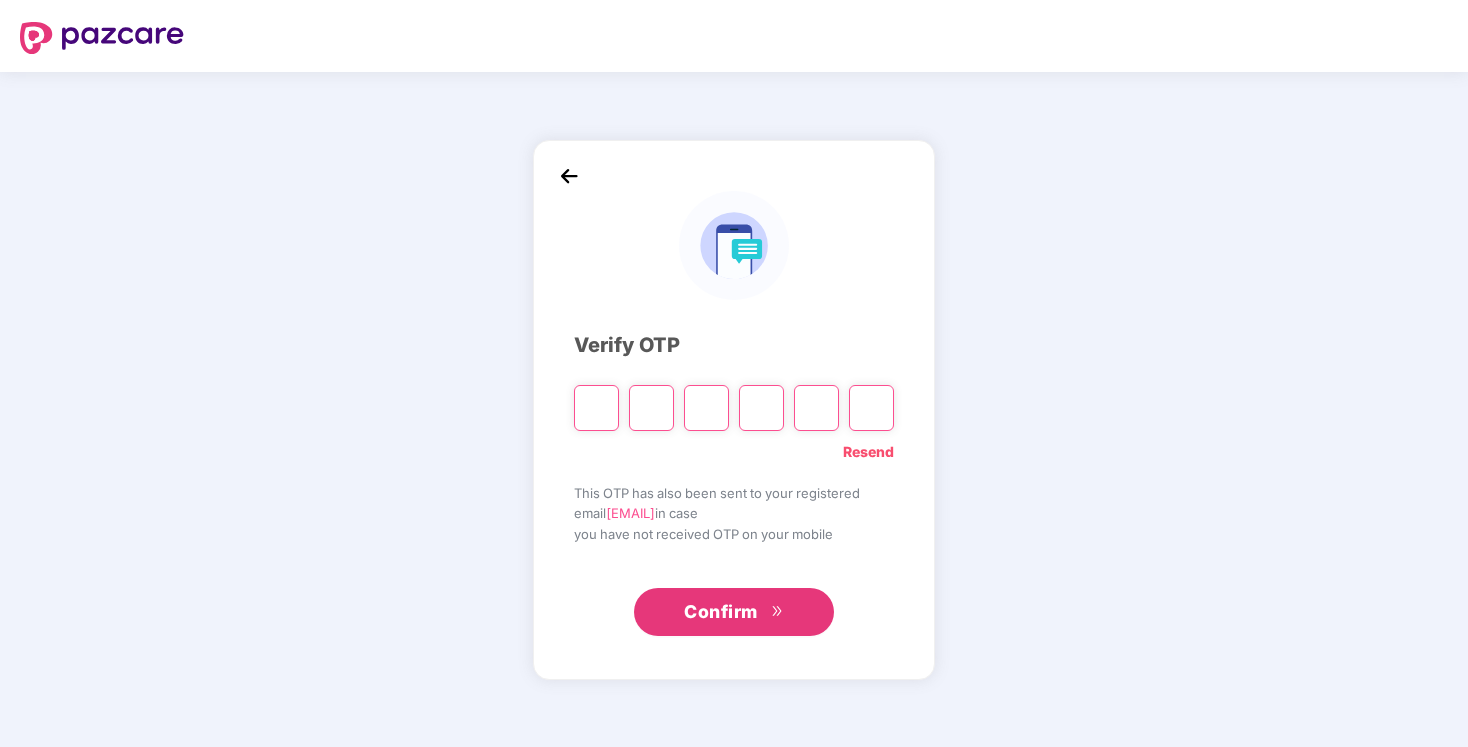 paste on "*" 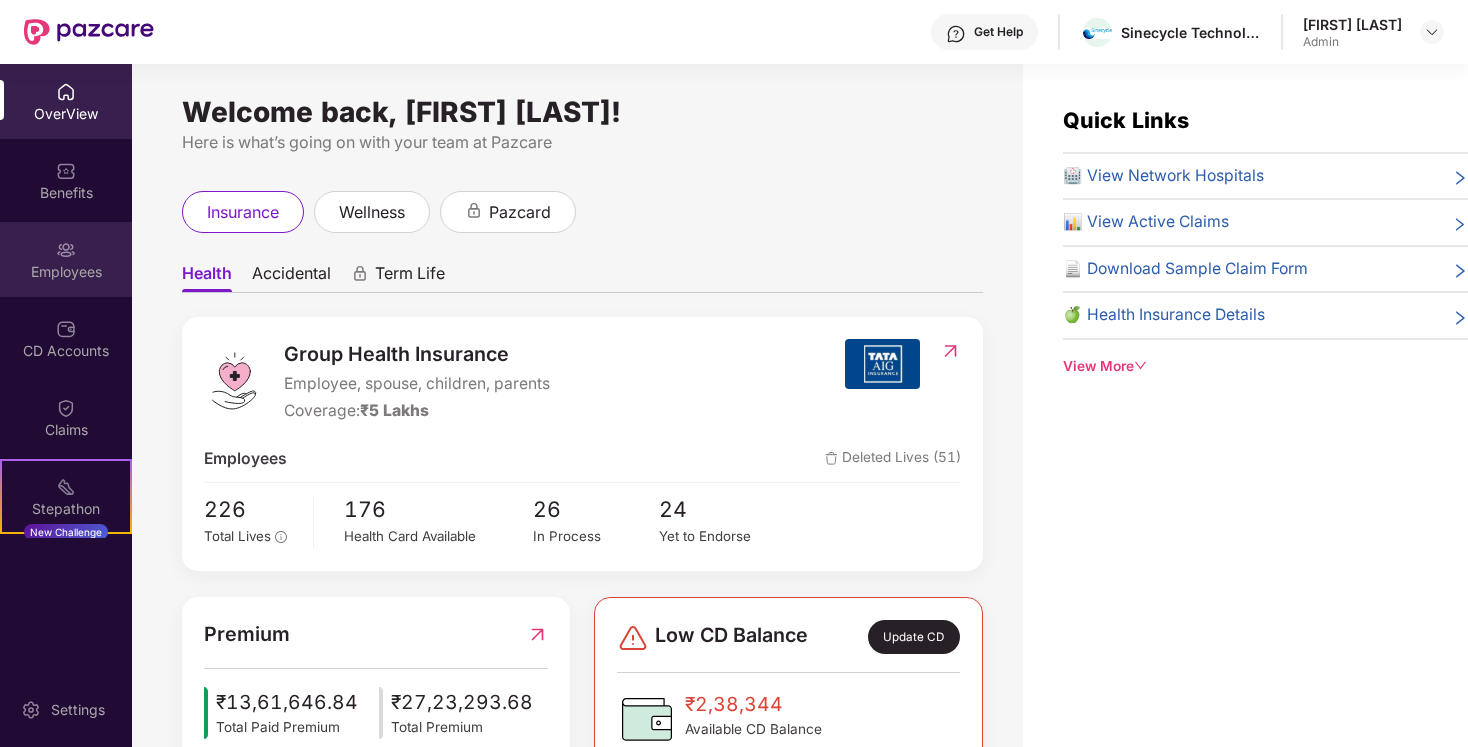 click on "Employees" at bounding box center [66, 272] 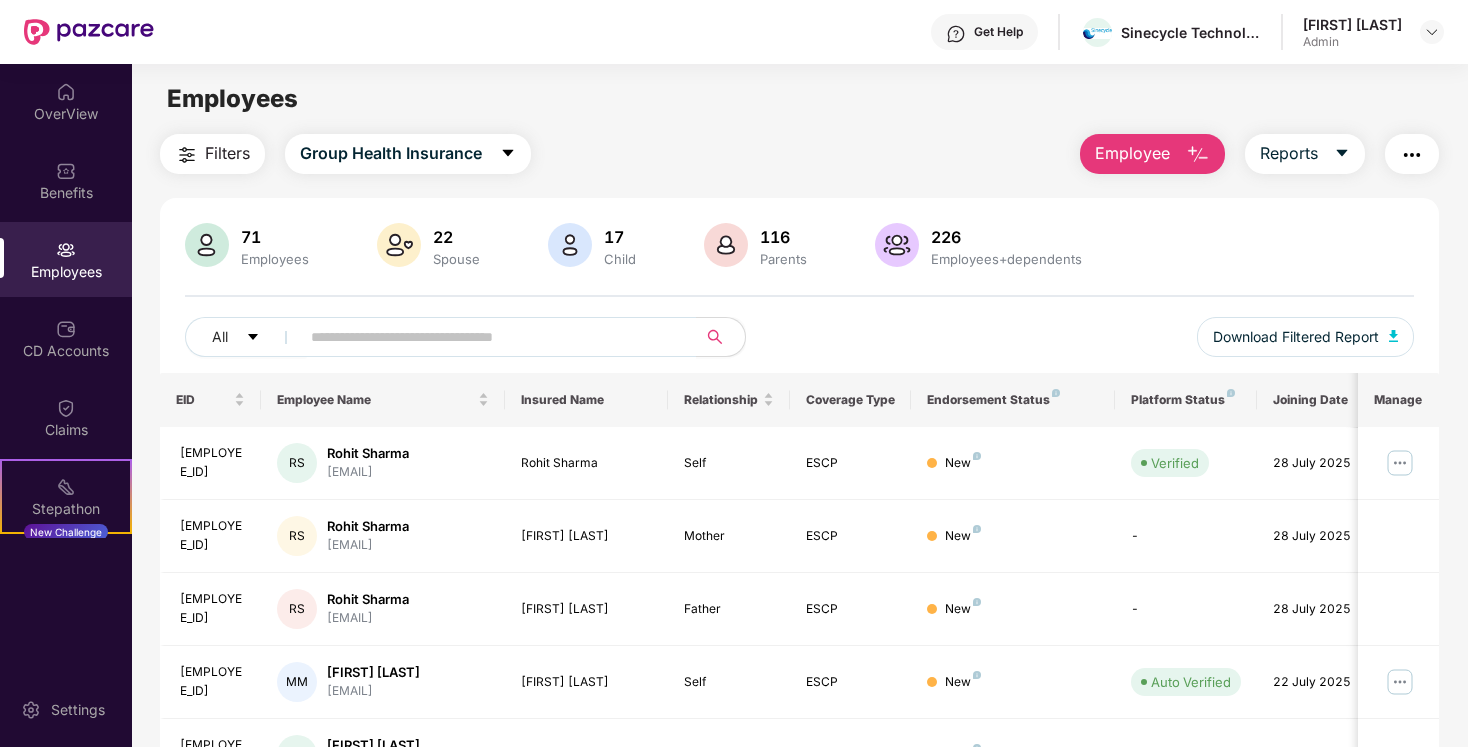click on "Employee" at bounding box center [1132, 153] 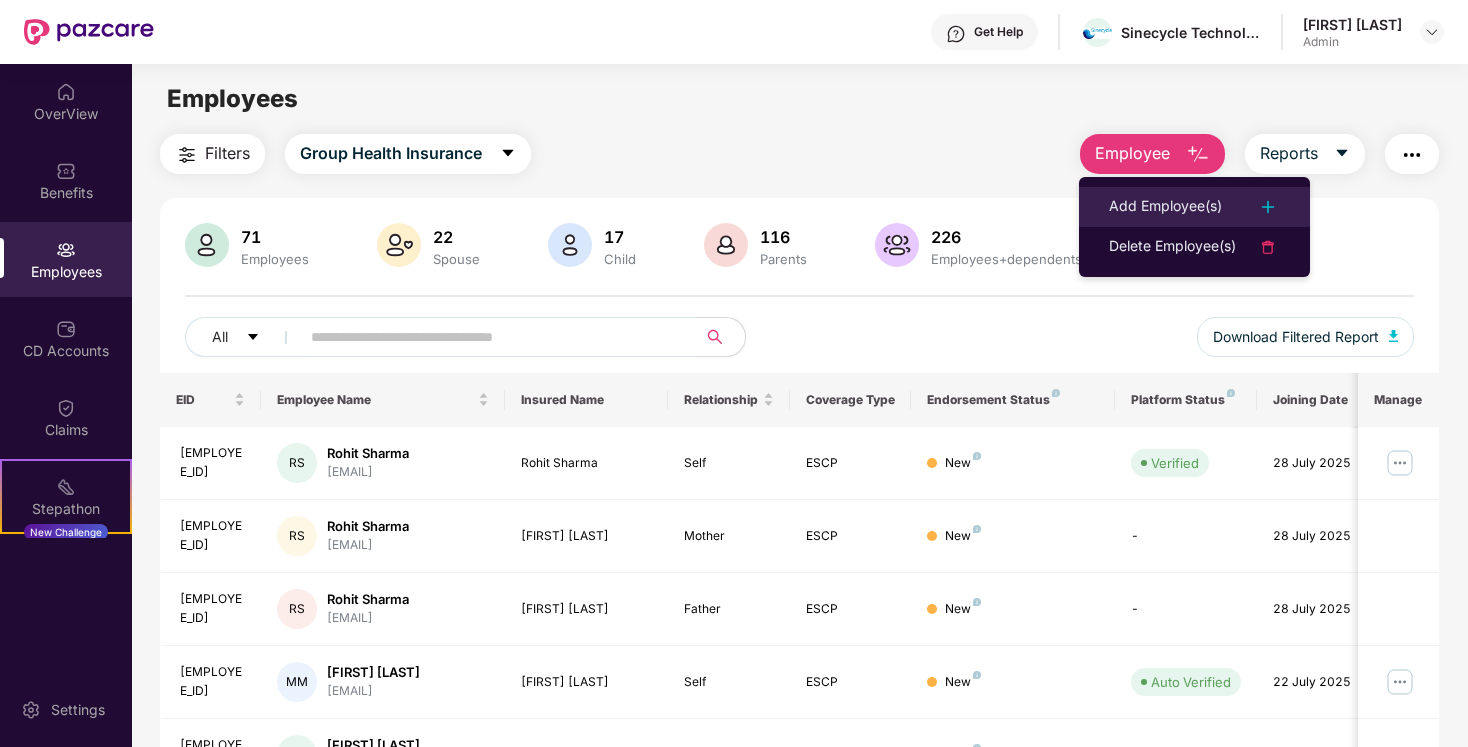 click on "Add Employee(s)" at bounding box center (1165, 207) 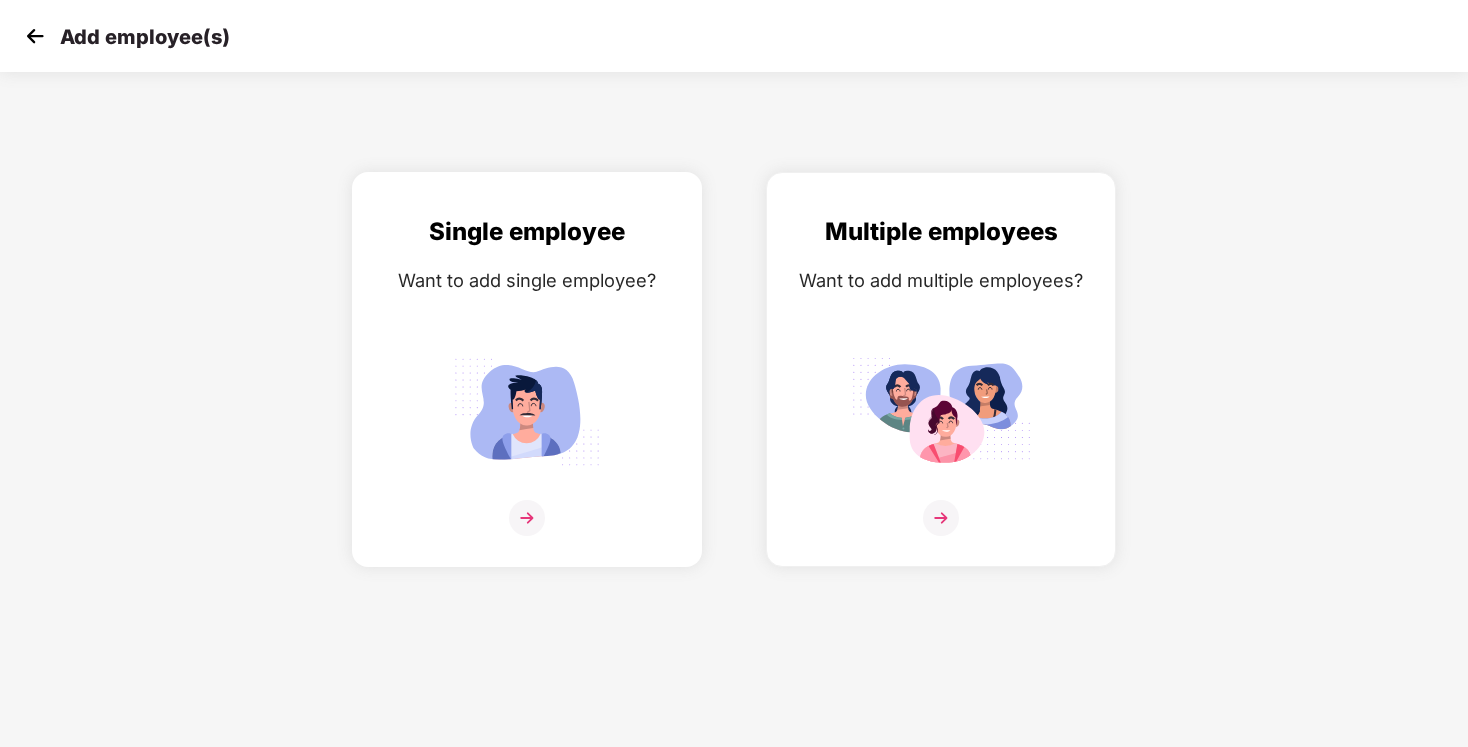 click on "Single employee Want to add single employee?" at bounding box center [527, 387] 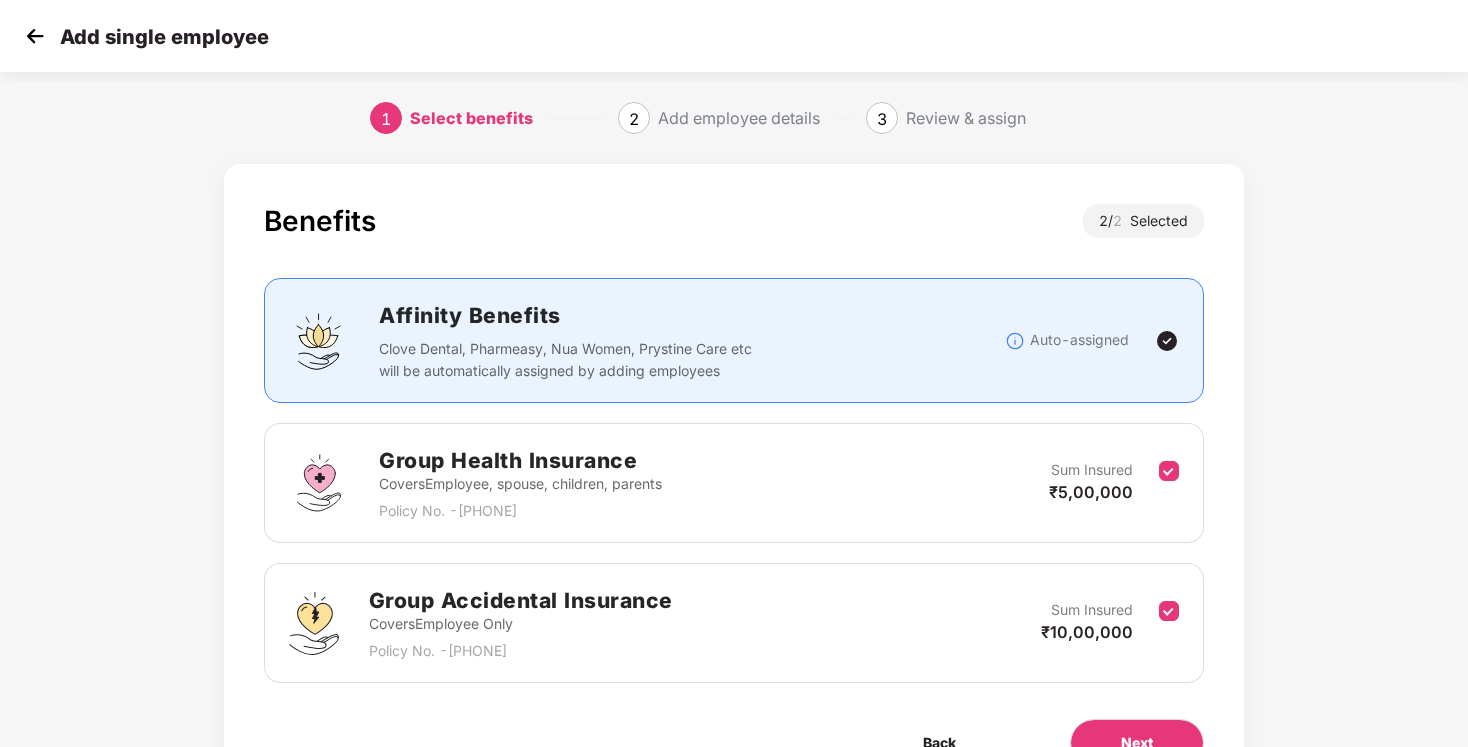 scroll, scrollTop: 109, scrollLeft: 0, axis: vertical 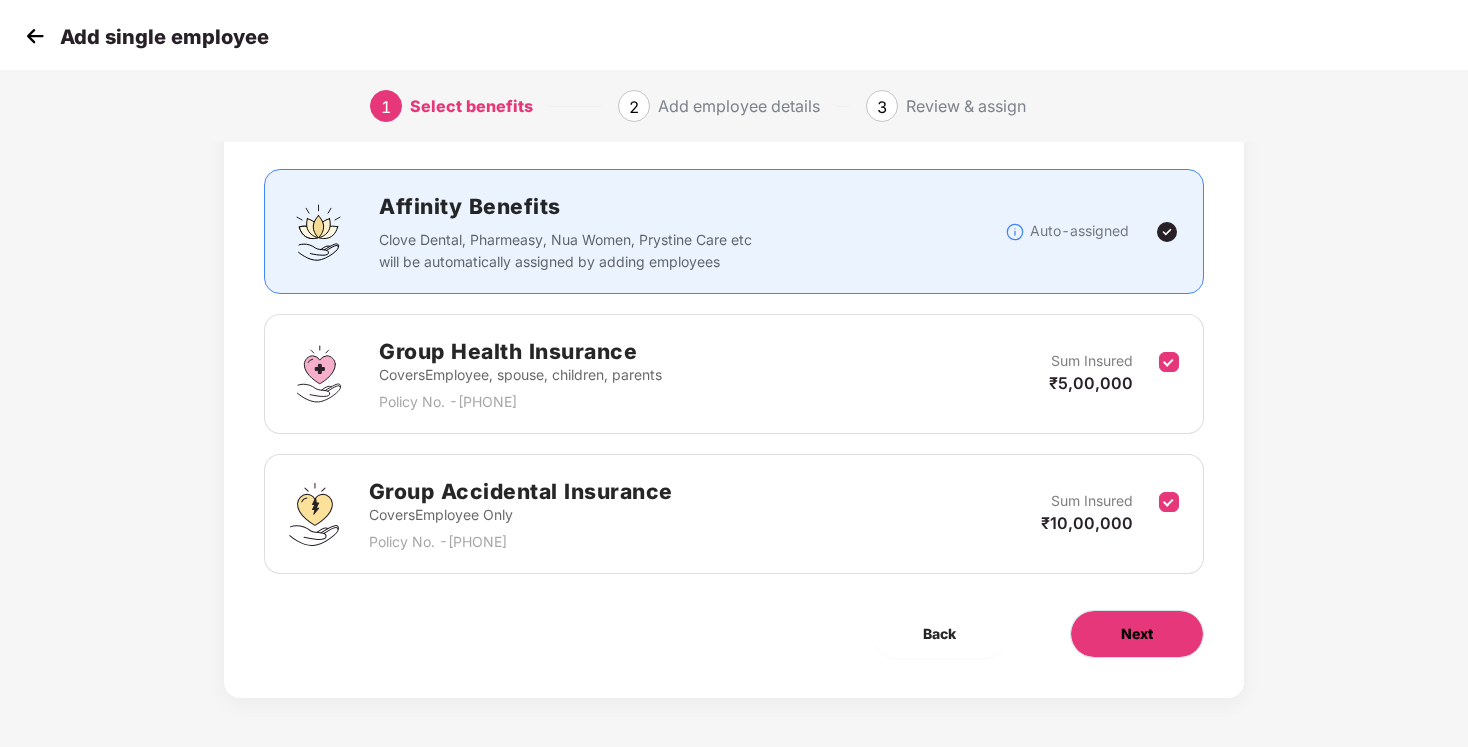 click on "Next" at bounding box center (1137, 634) 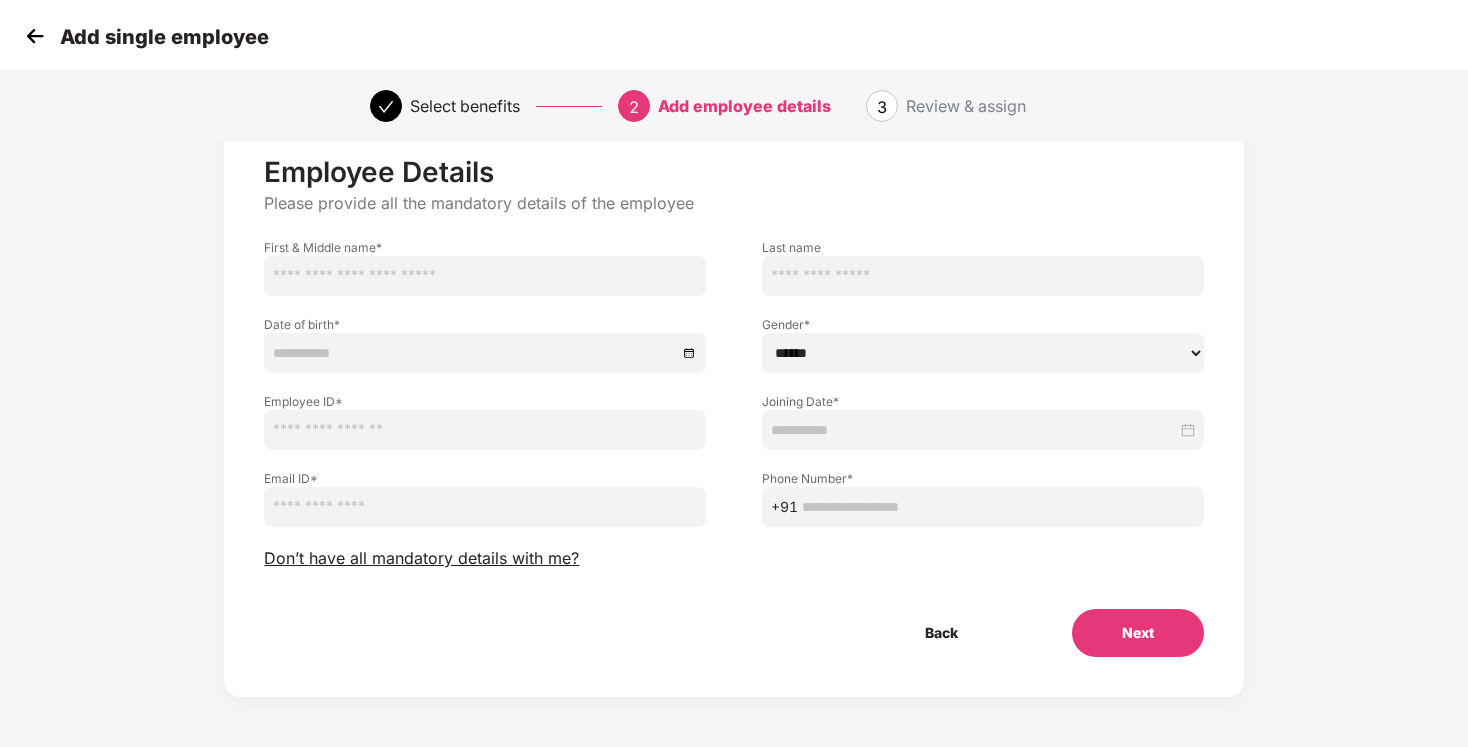 scroll, scrollTop: 0, scrollLeft: 0, axis: both 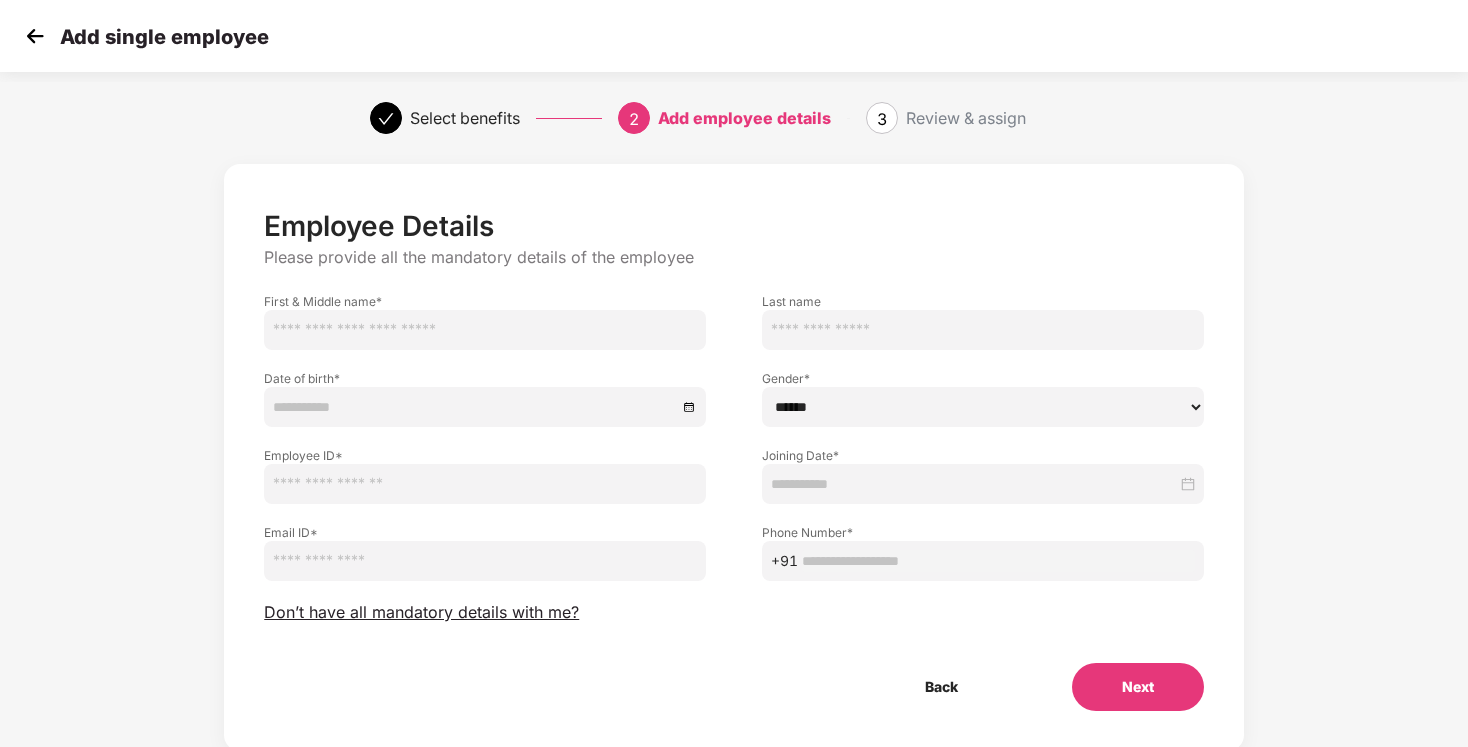 click at bounding box center [485, 330] 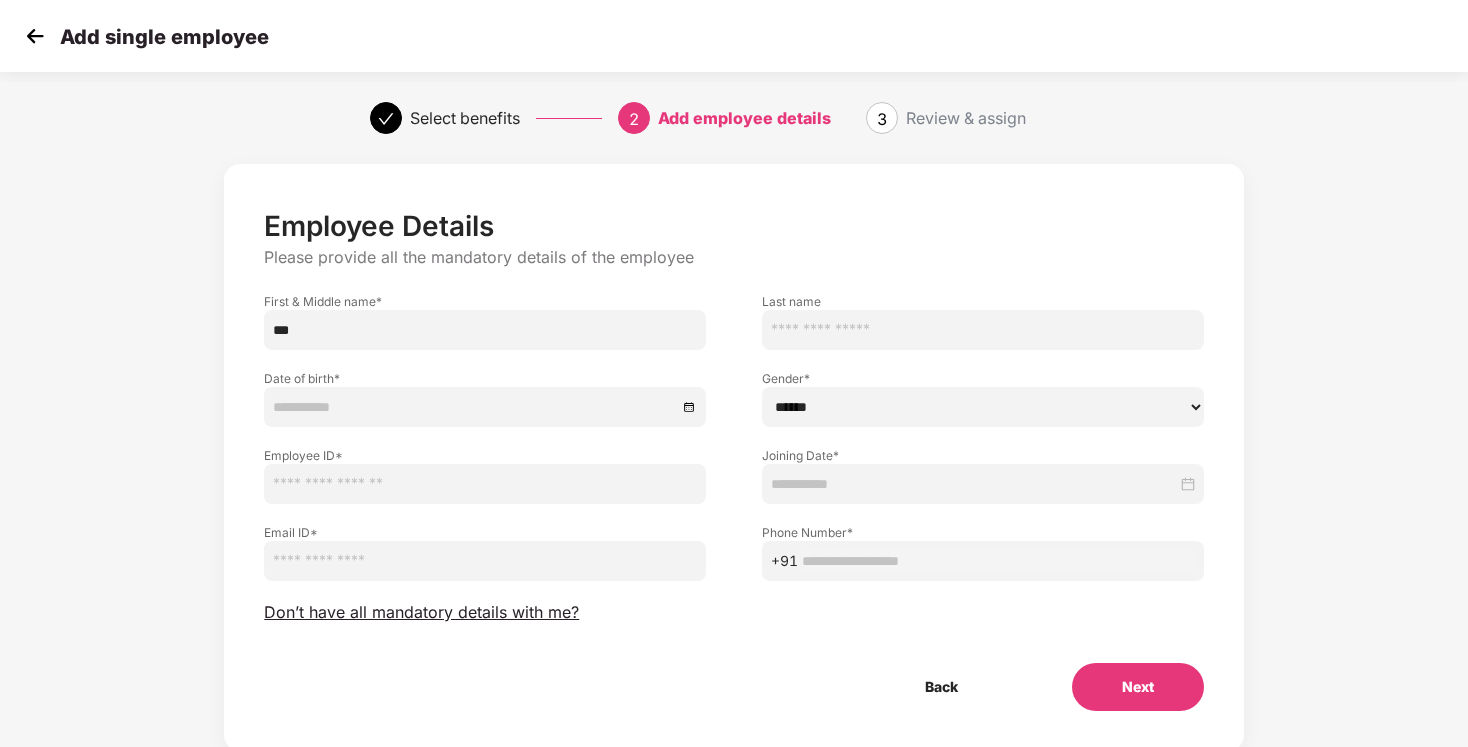 type on "*********" 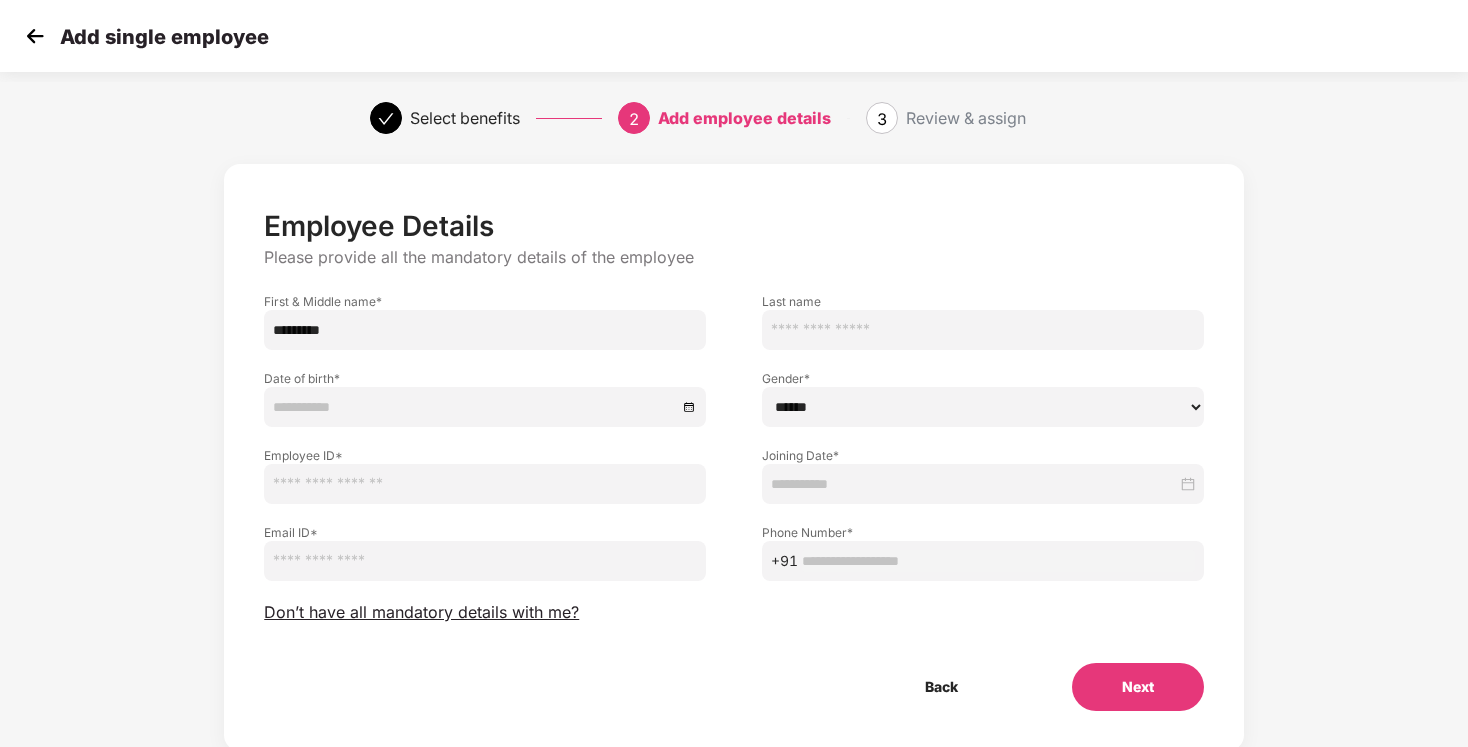 click at bounding box center (983, 330) 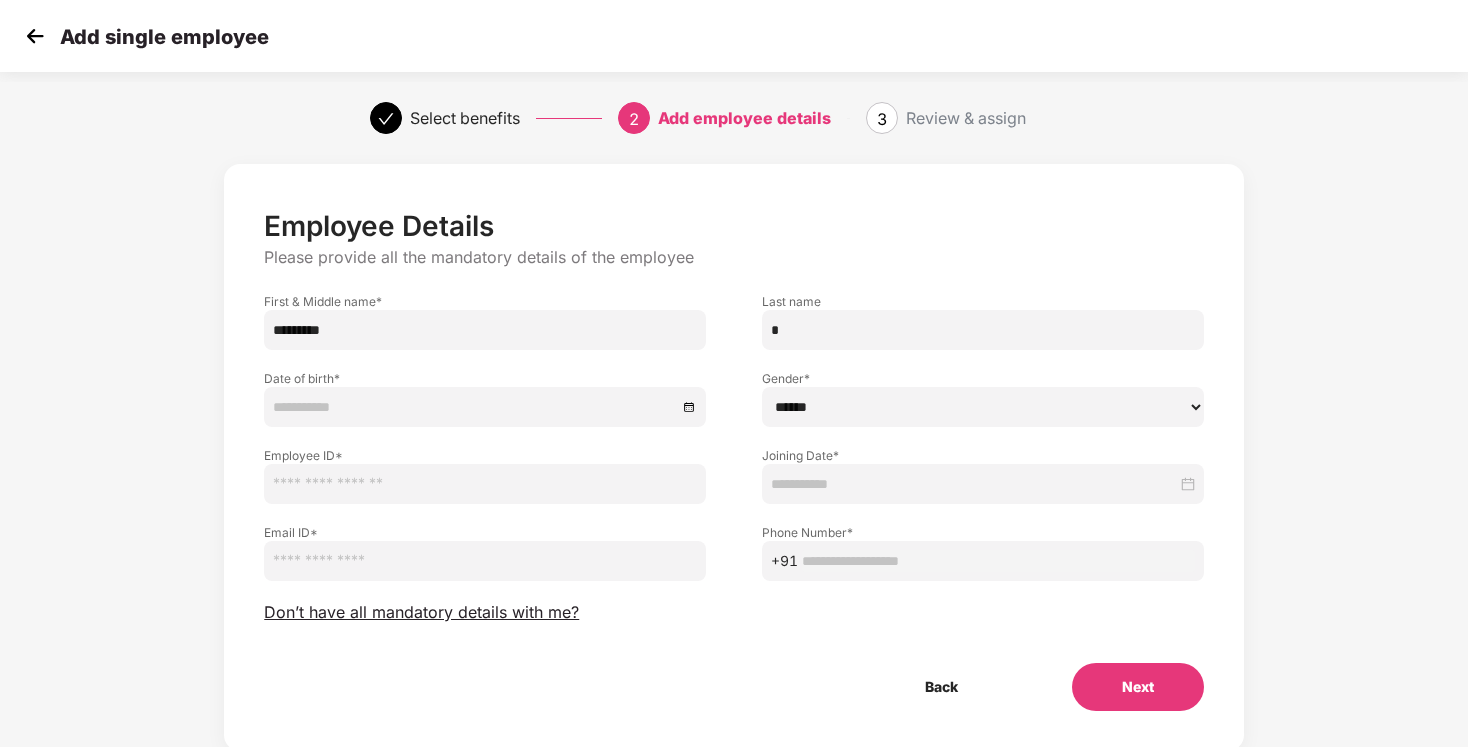 type on "*" 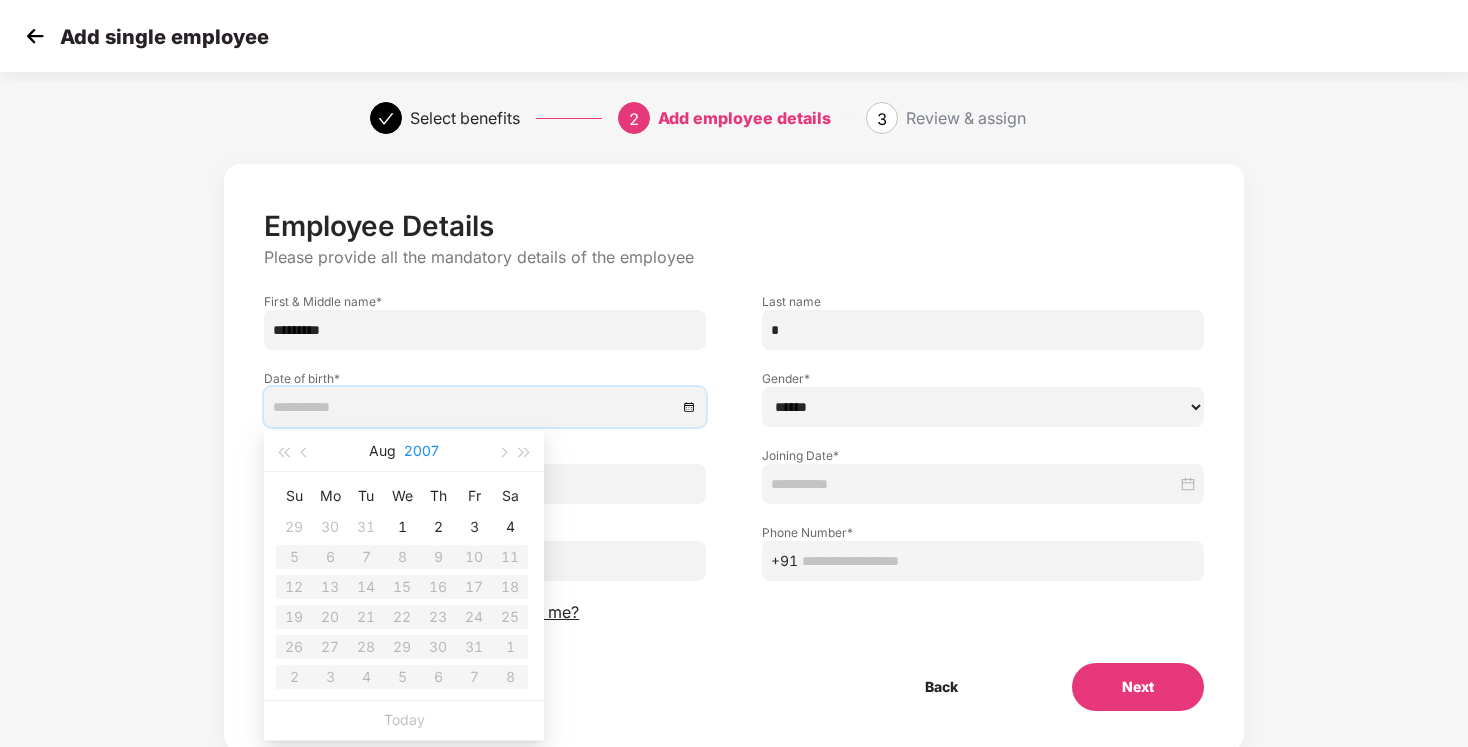 click on "2007" at bounding box center [421, 451] 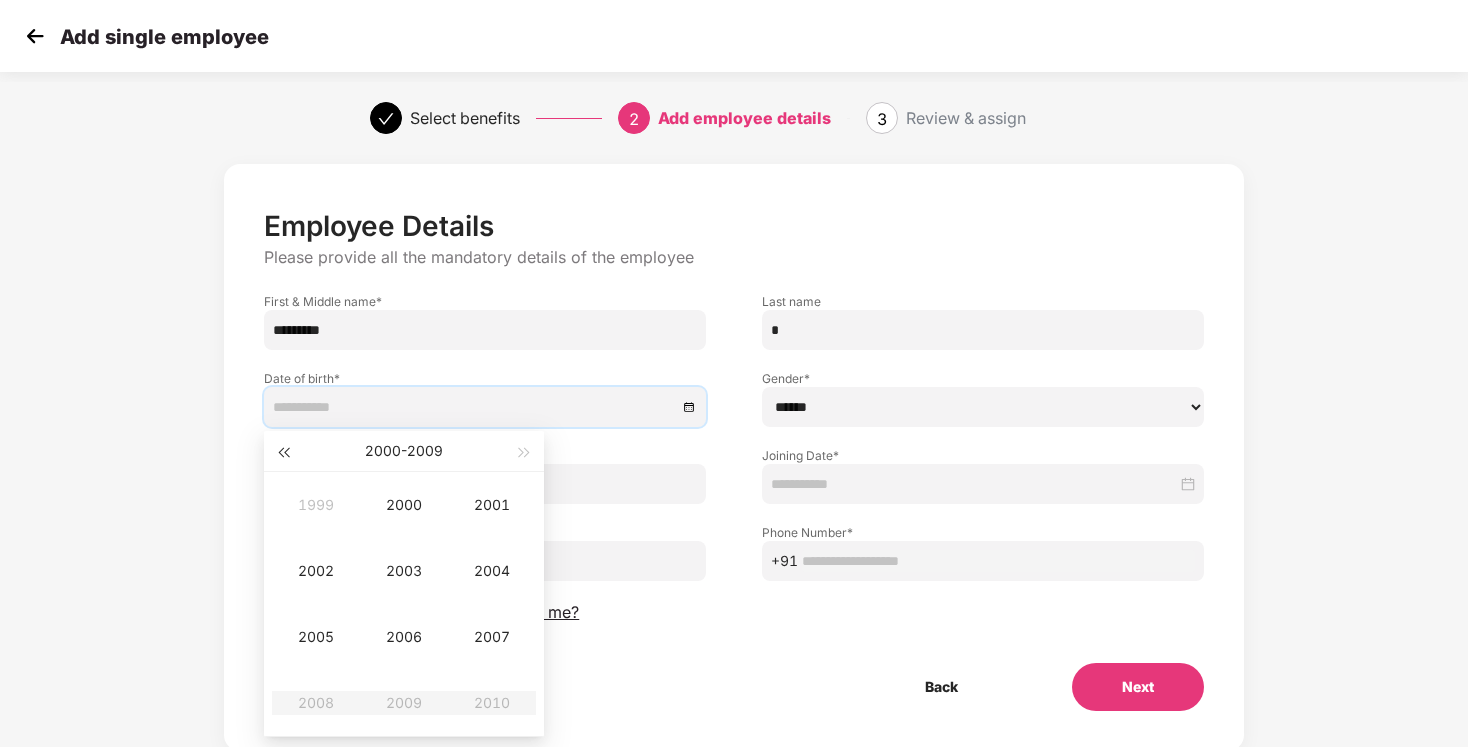 click at bounding box center [283, 451] 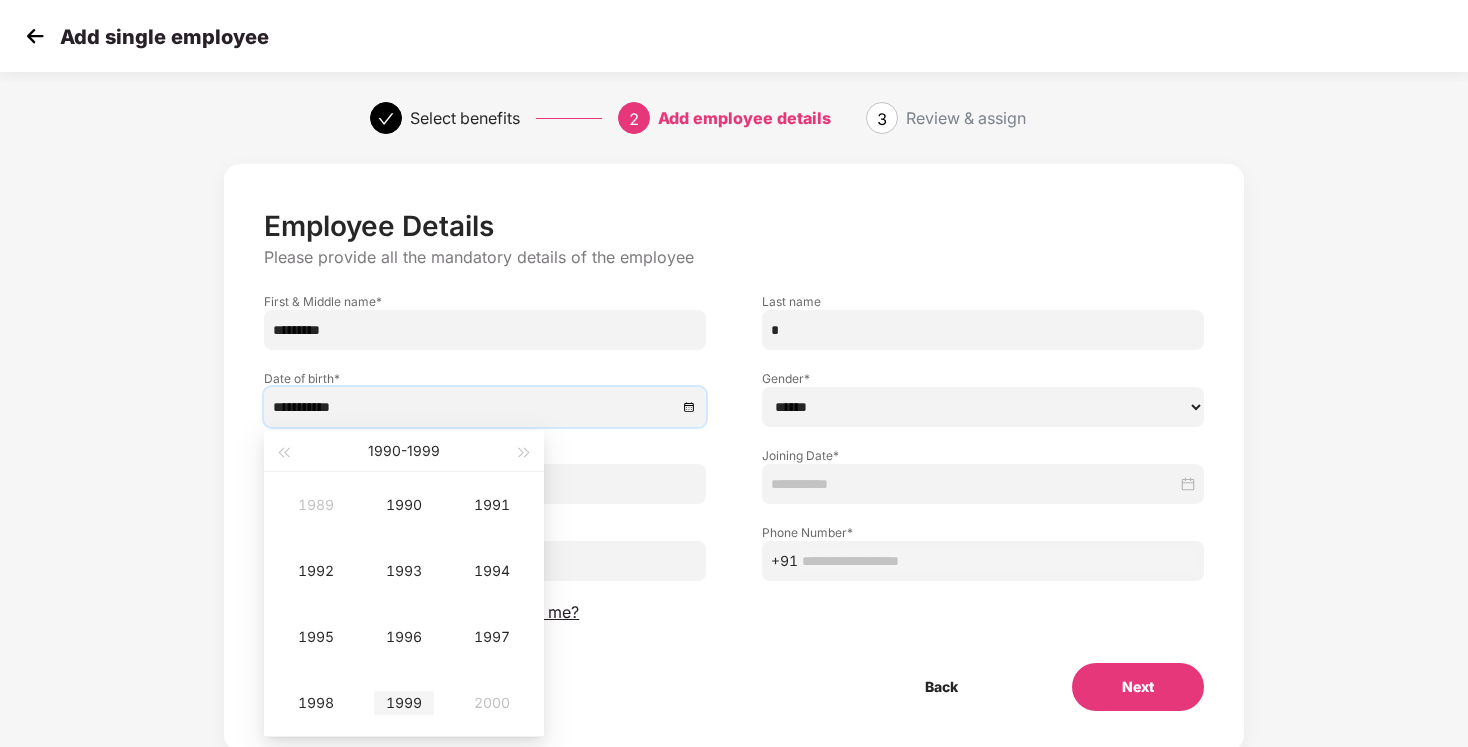 type on "**********" 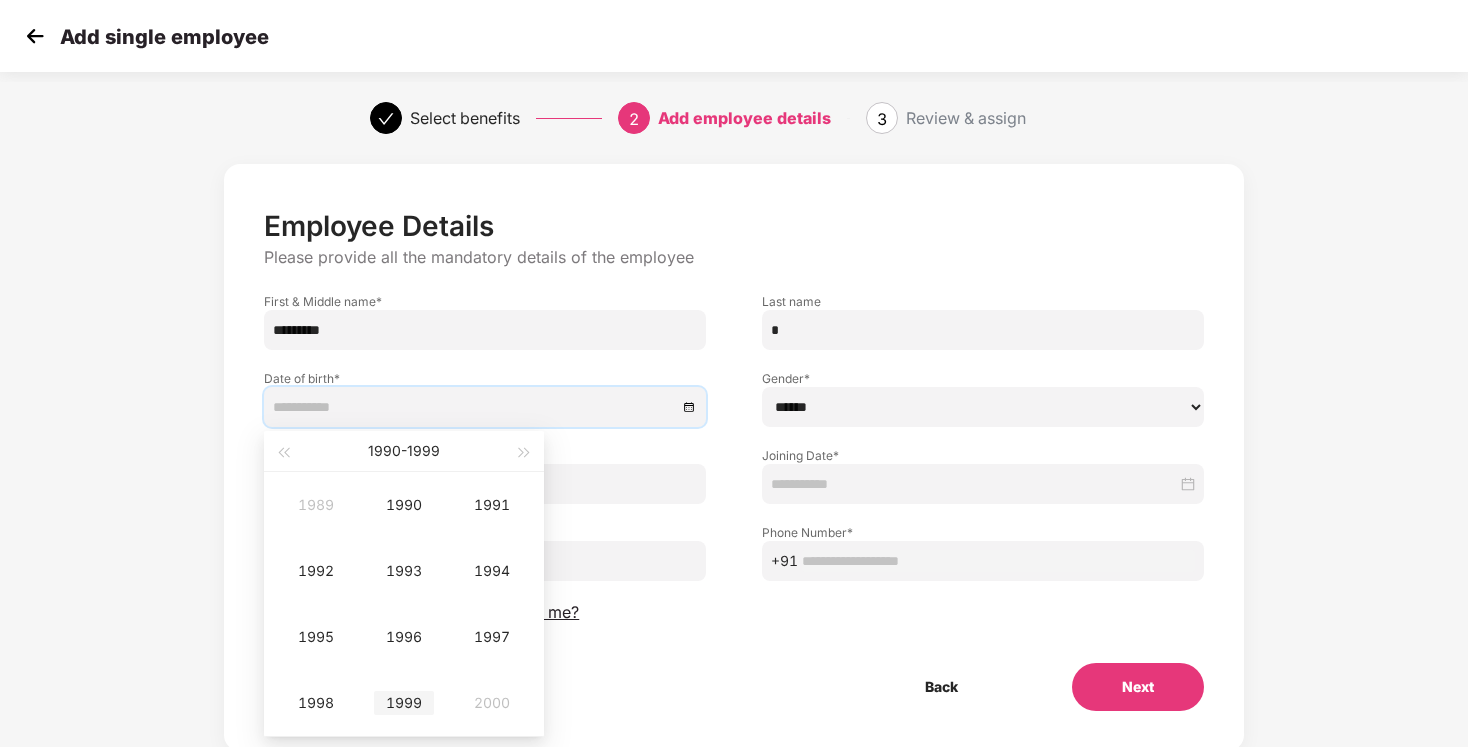 click on "1999" at bounding box center (404, 703) 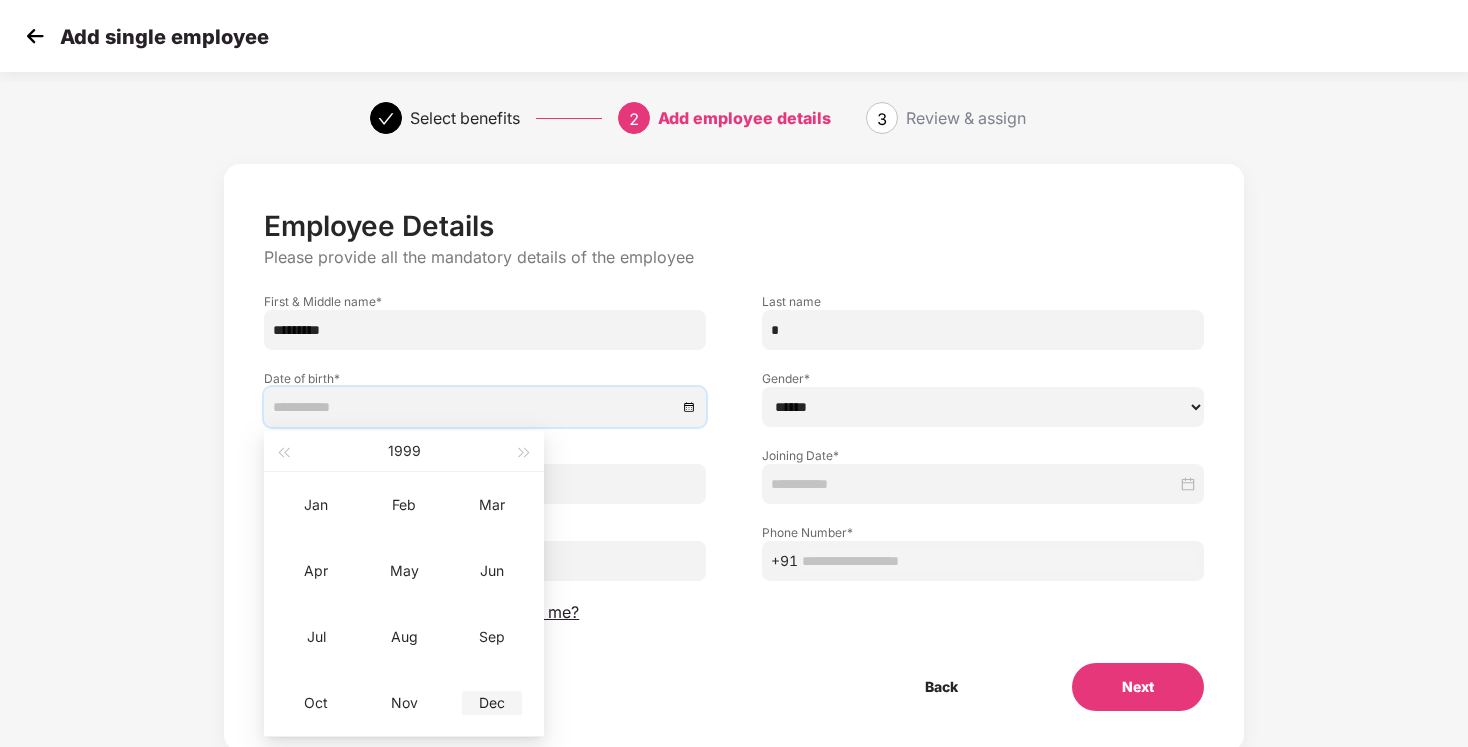 type on "**********" 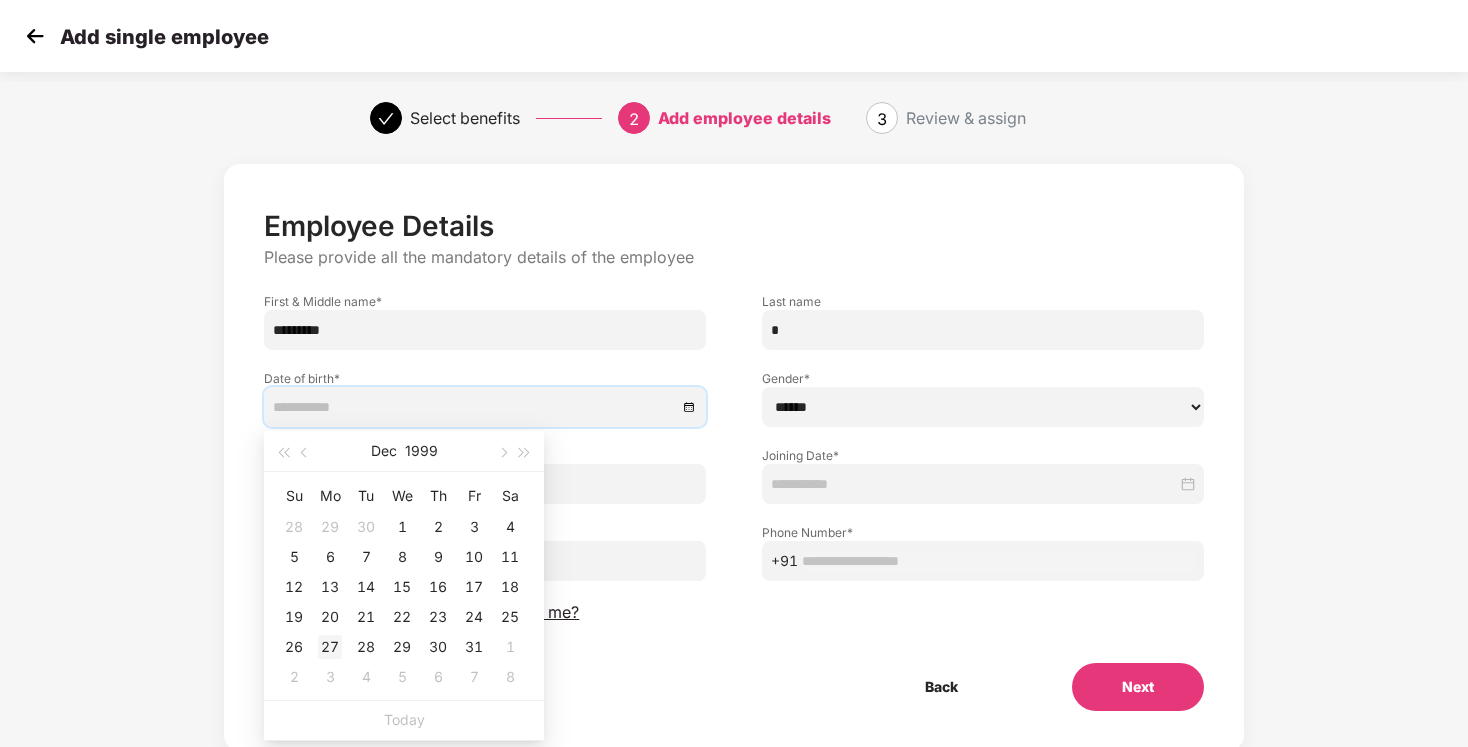 type on "**********" 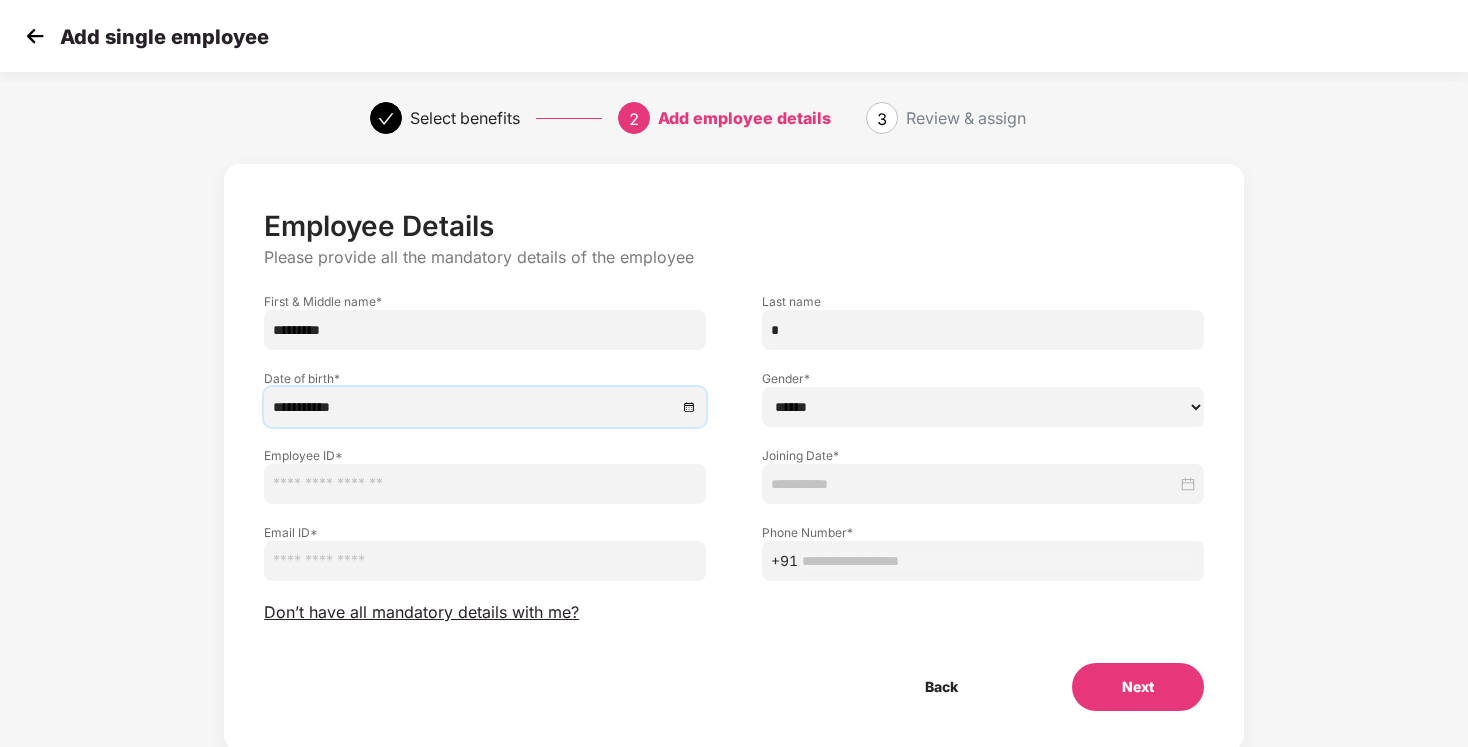 scroll, scrollTop: 54, scrollLeft: 0, axis: vertical 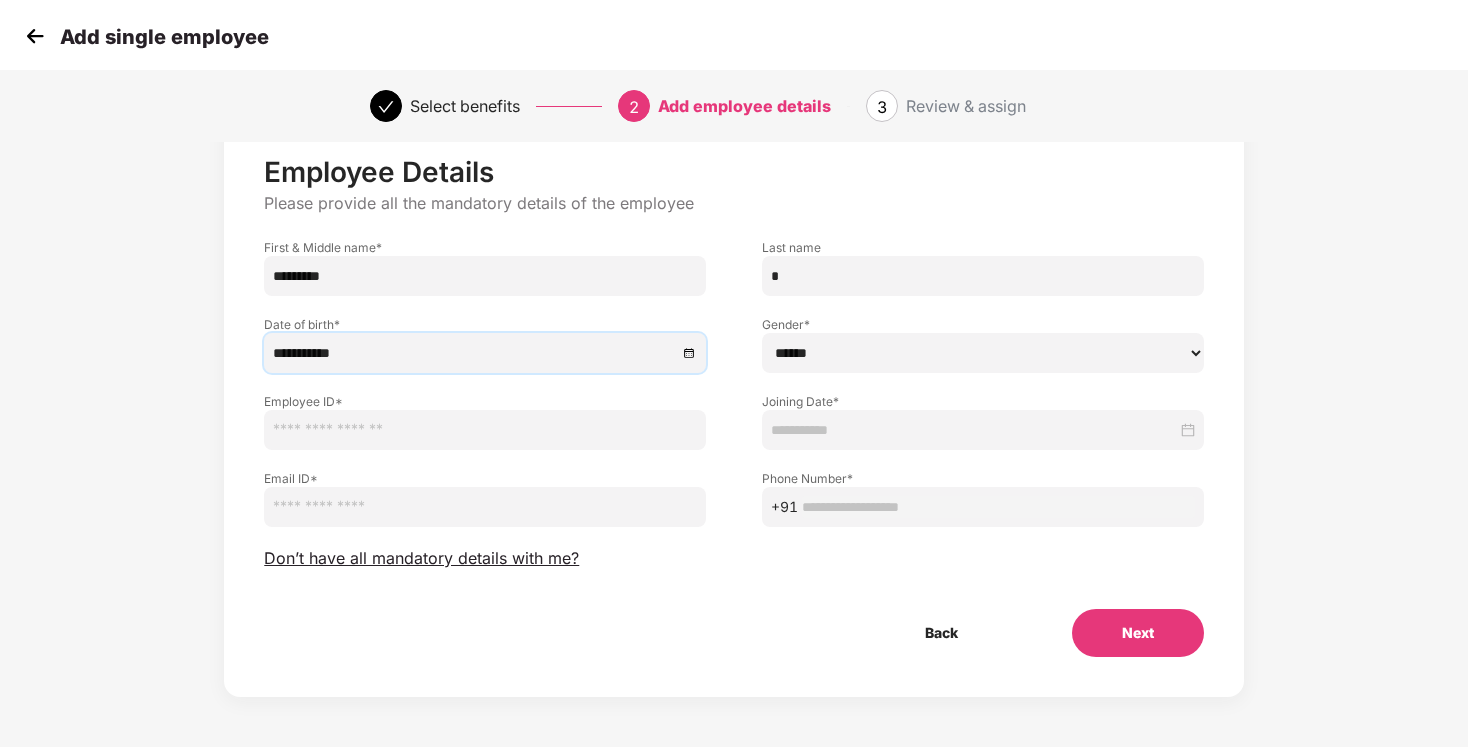 click on "****** **** ******" at bounding box center (983, 353) 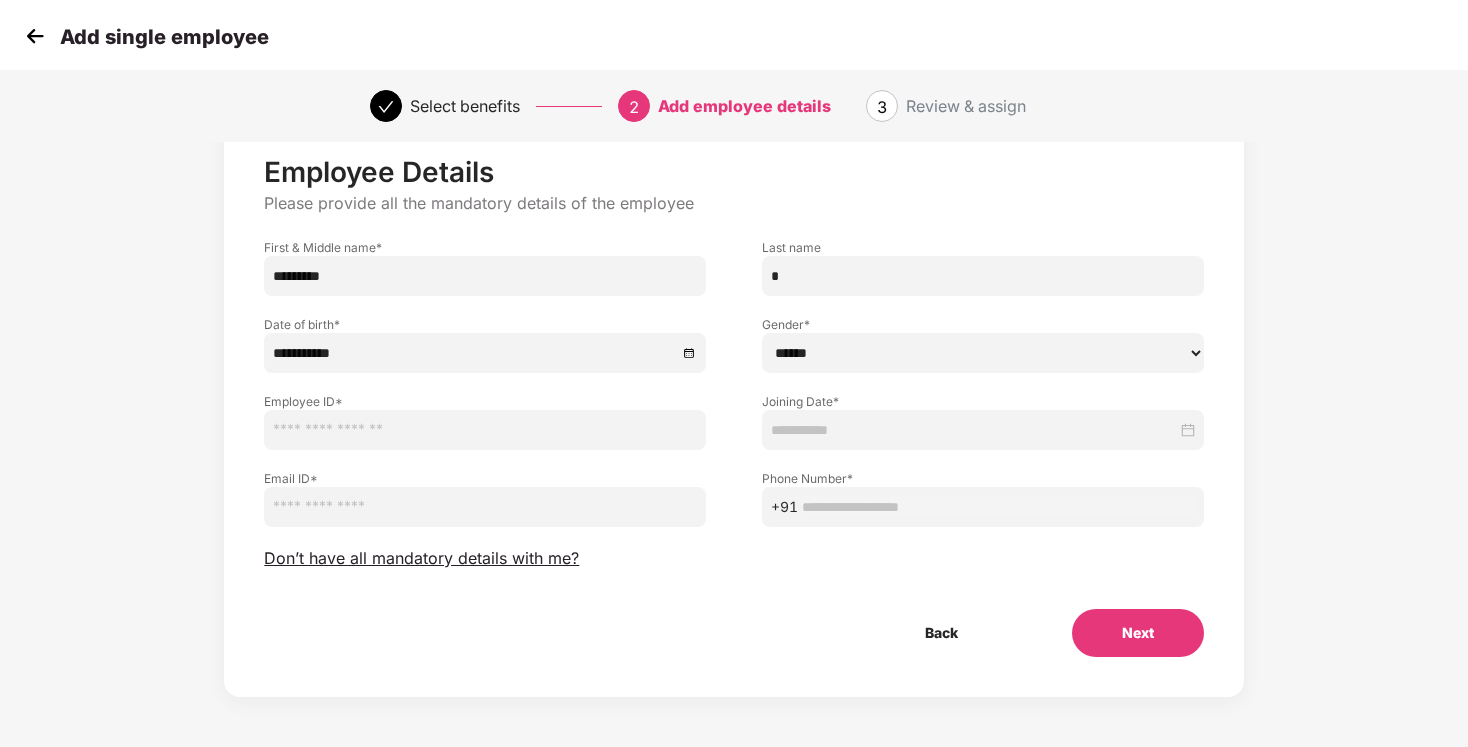 select on "****" 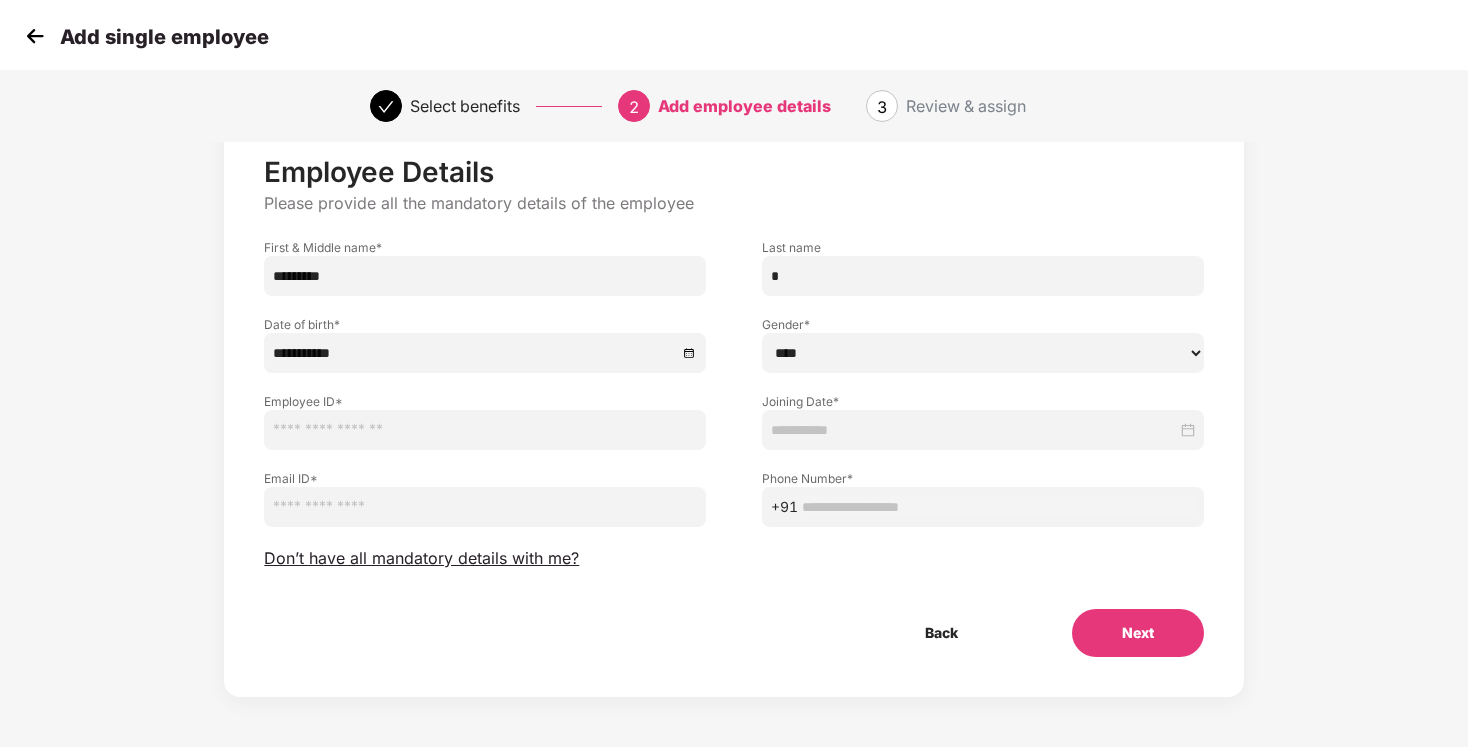 click at bounding box center [485, 430] 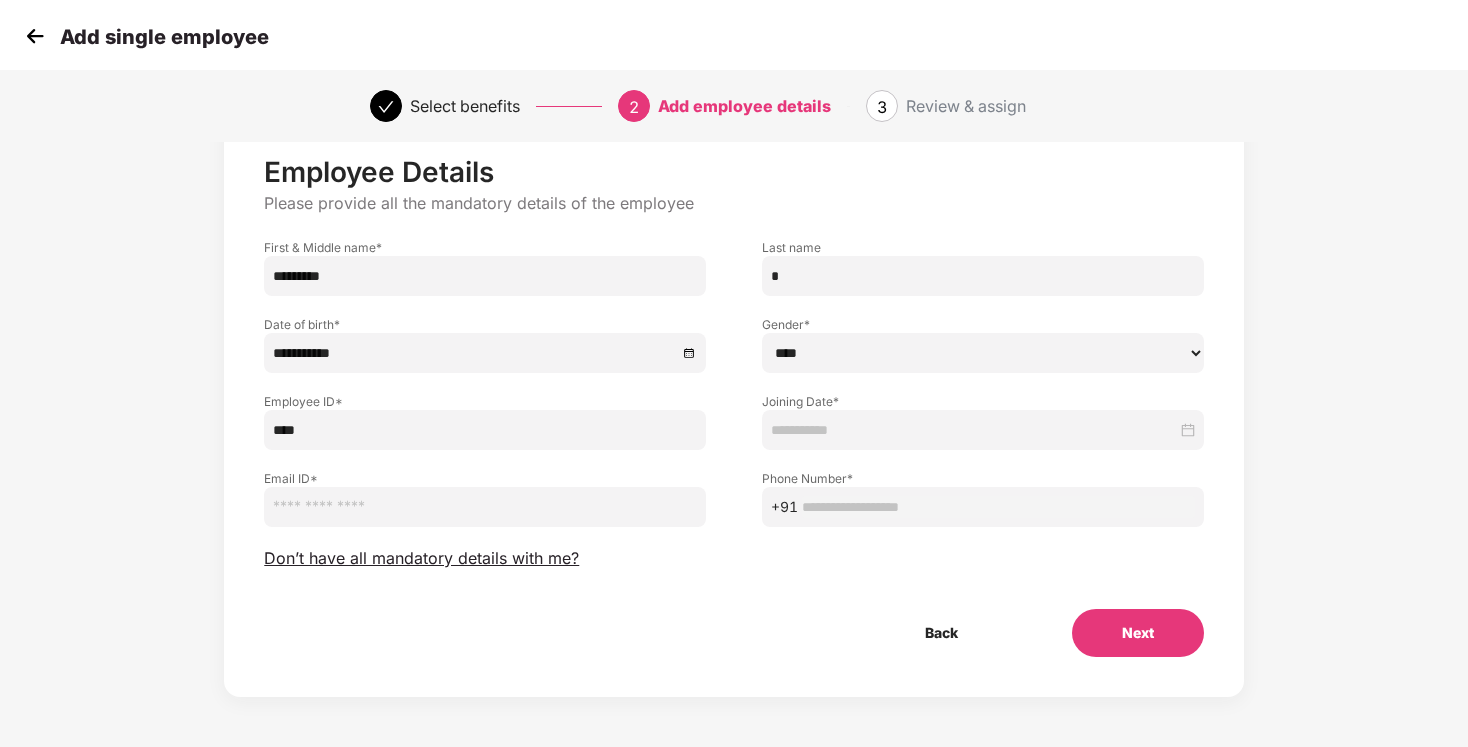 type on "****" 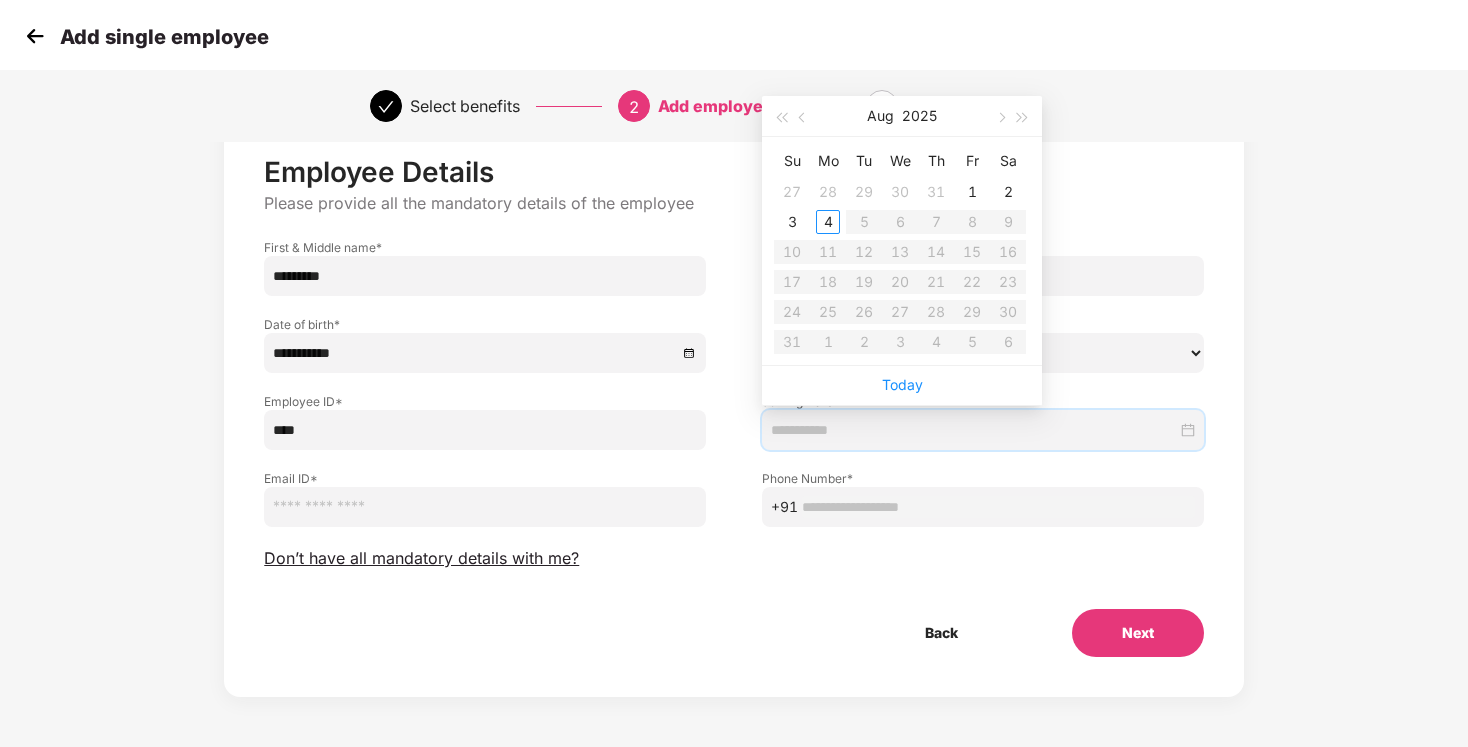 click at bounding box center [974, 430] 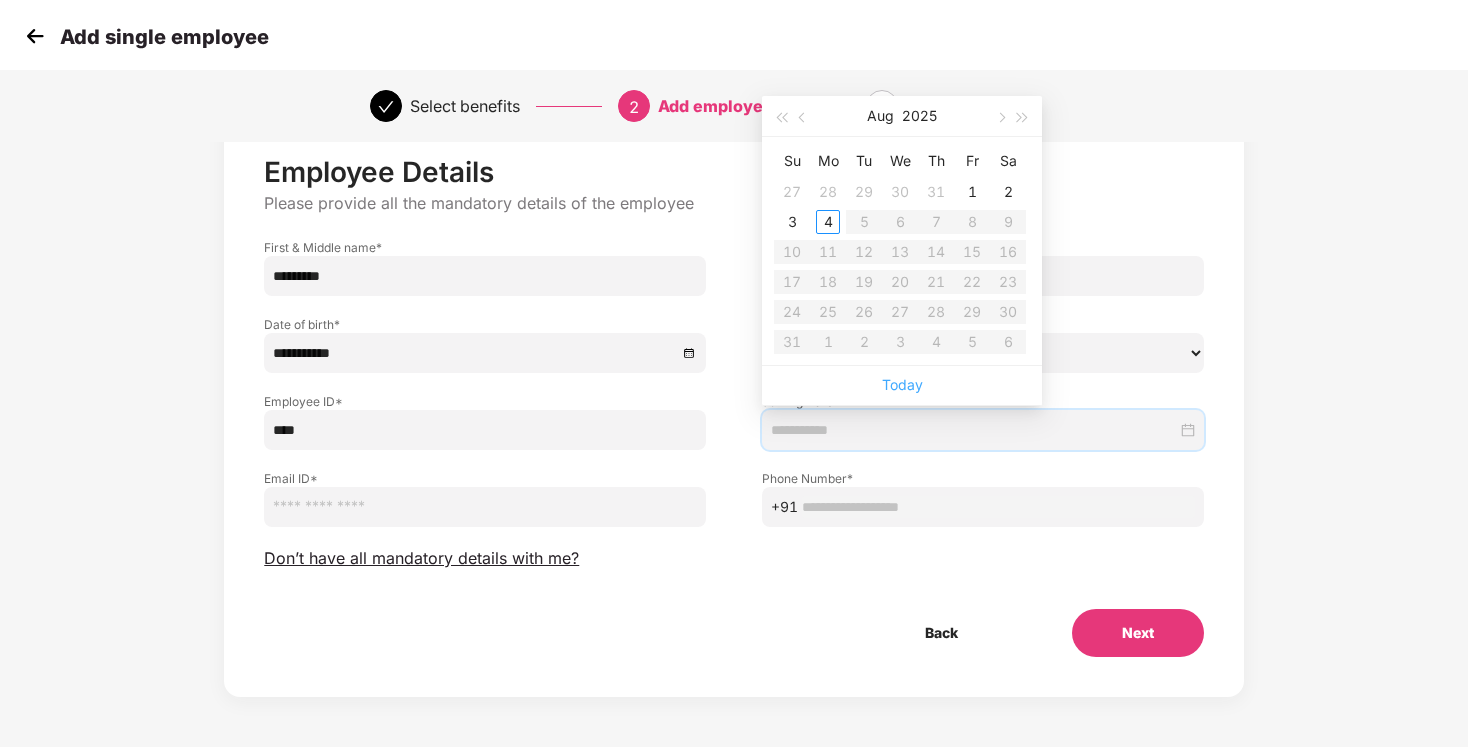 click on "Today" at bounding box center (902, 384) 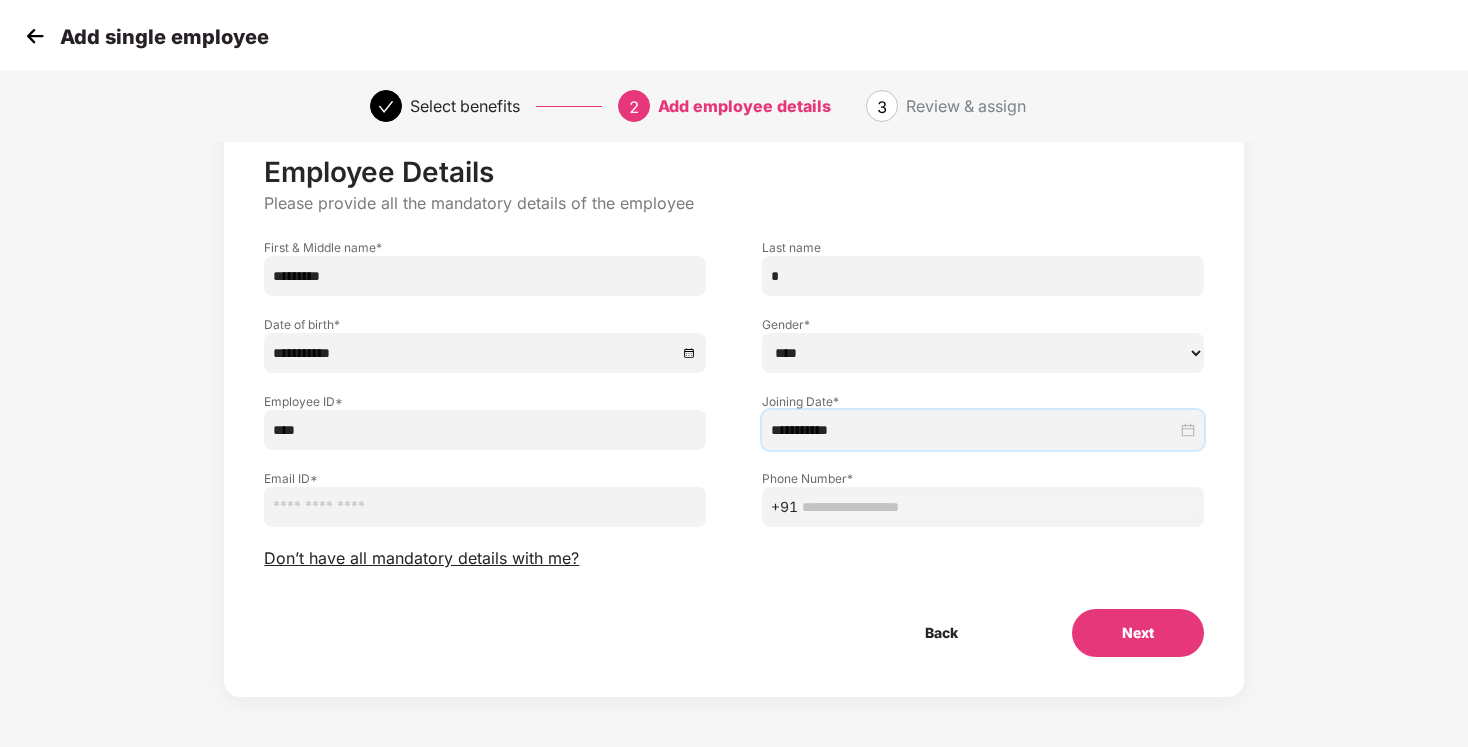 click at bounding box center (485, 507) 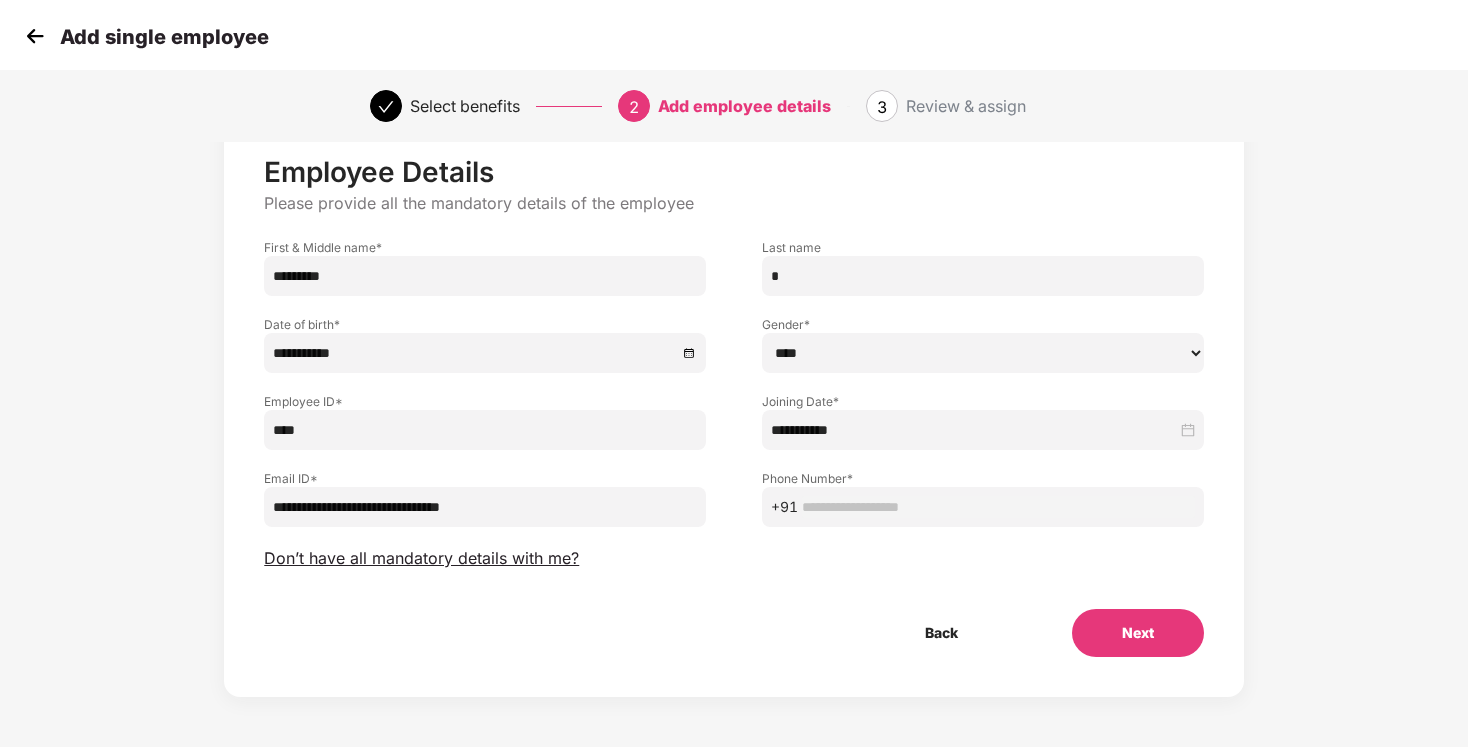type on "**********" 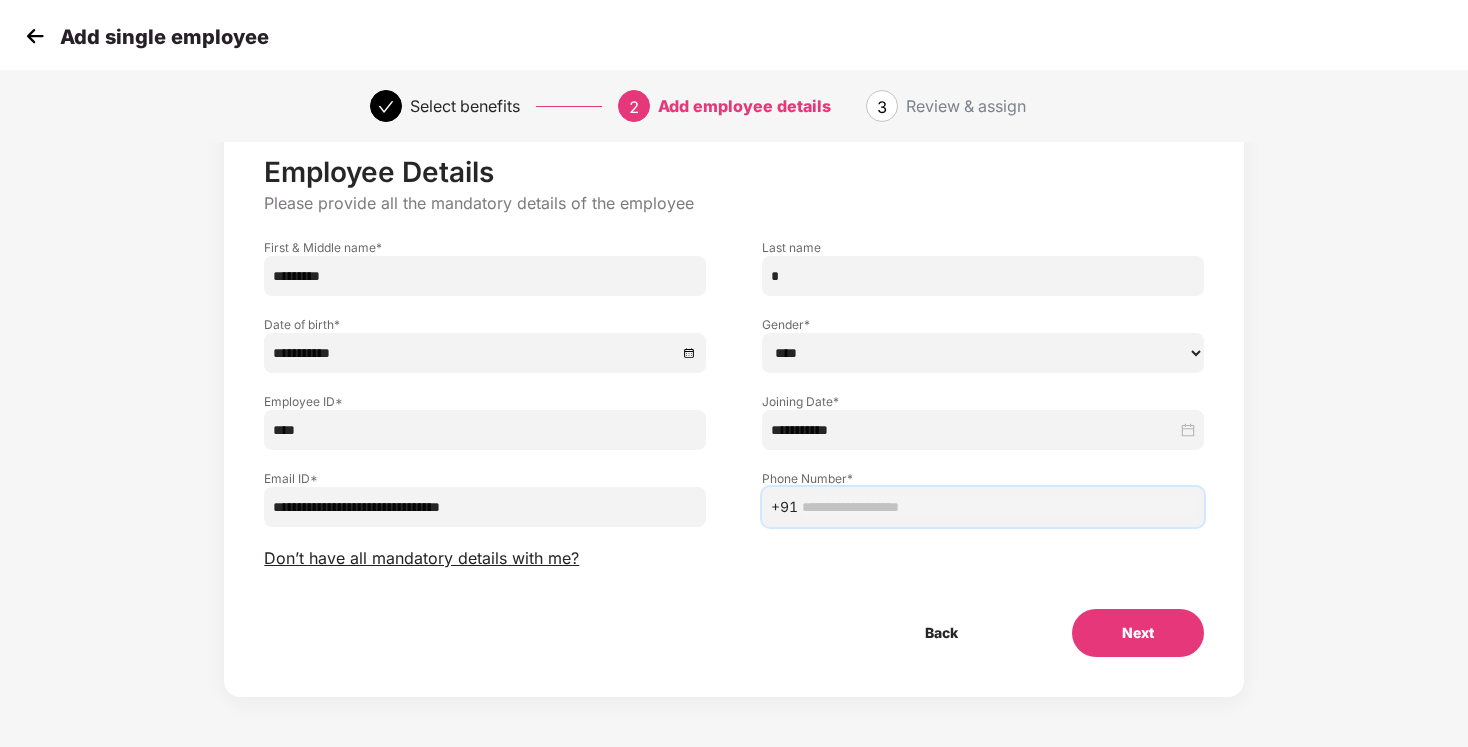 paste on "**********" 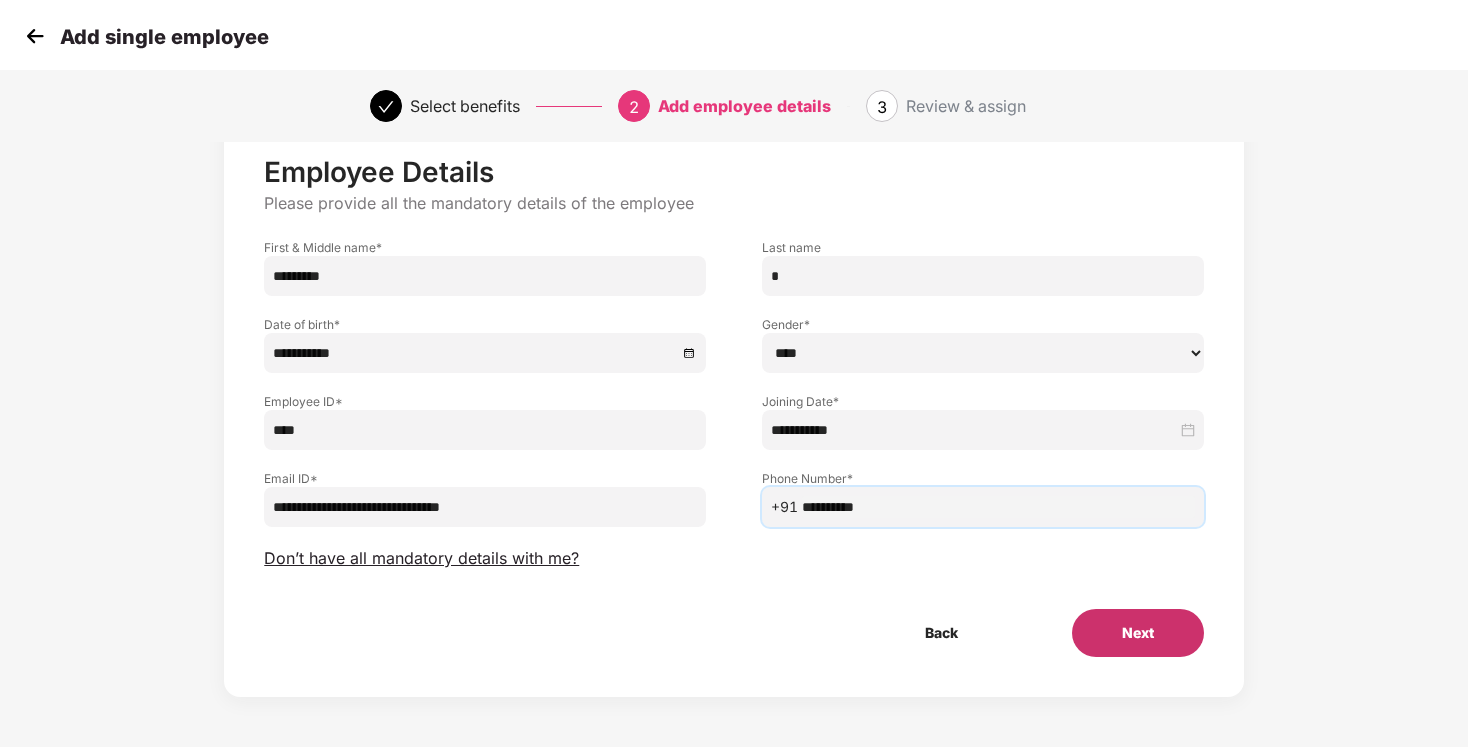 type on "**********" 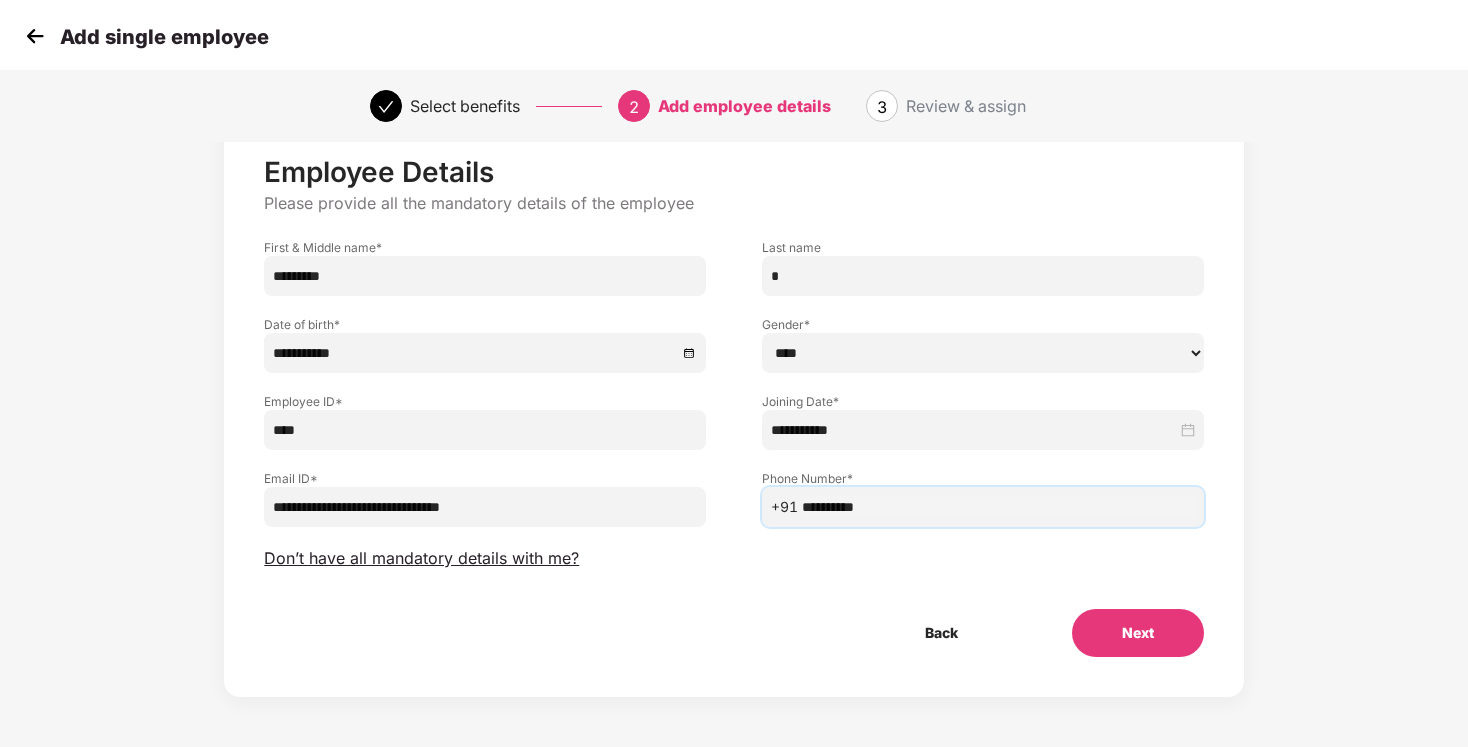 click on "Next" at bounding box center [1138, 633] 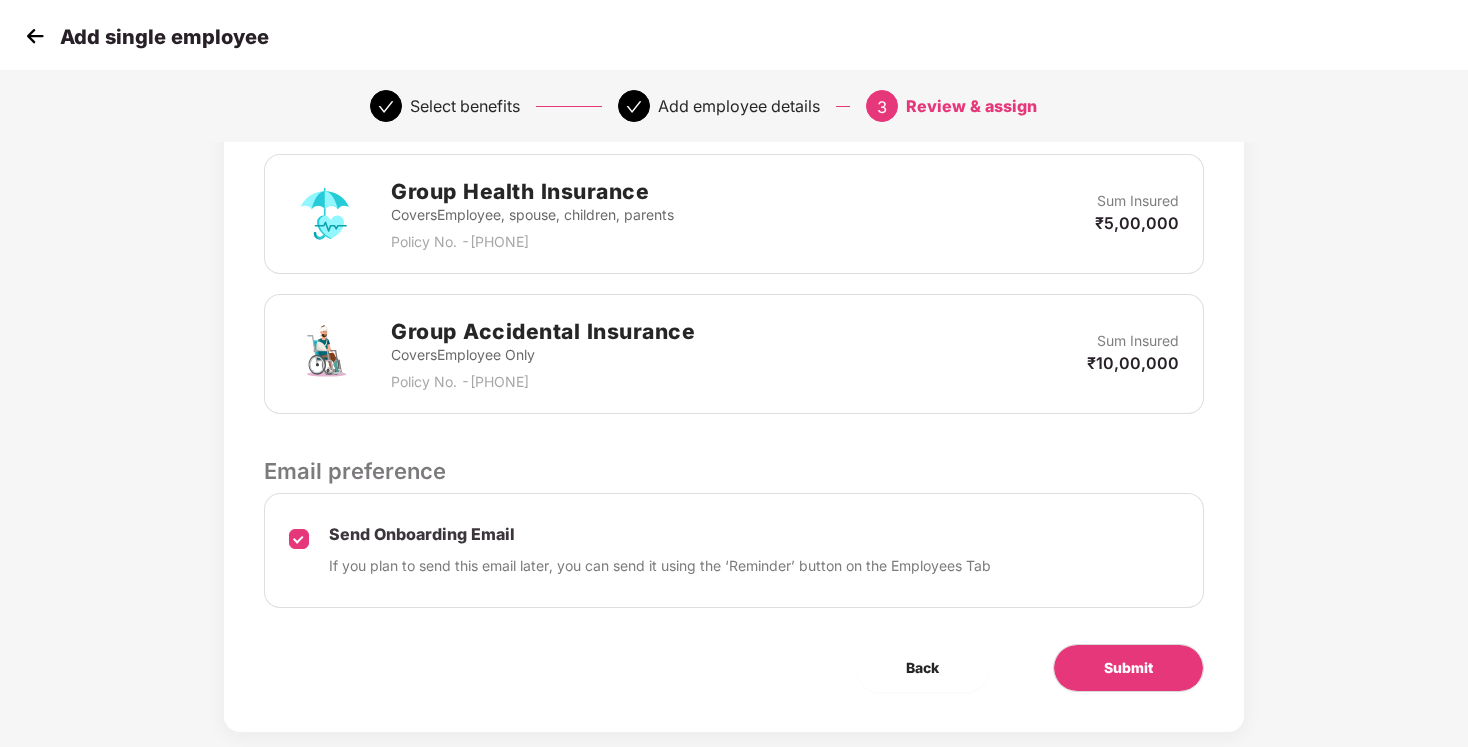 scroll, scrollTop: 617, scrollLeft: 0, axis: vertical 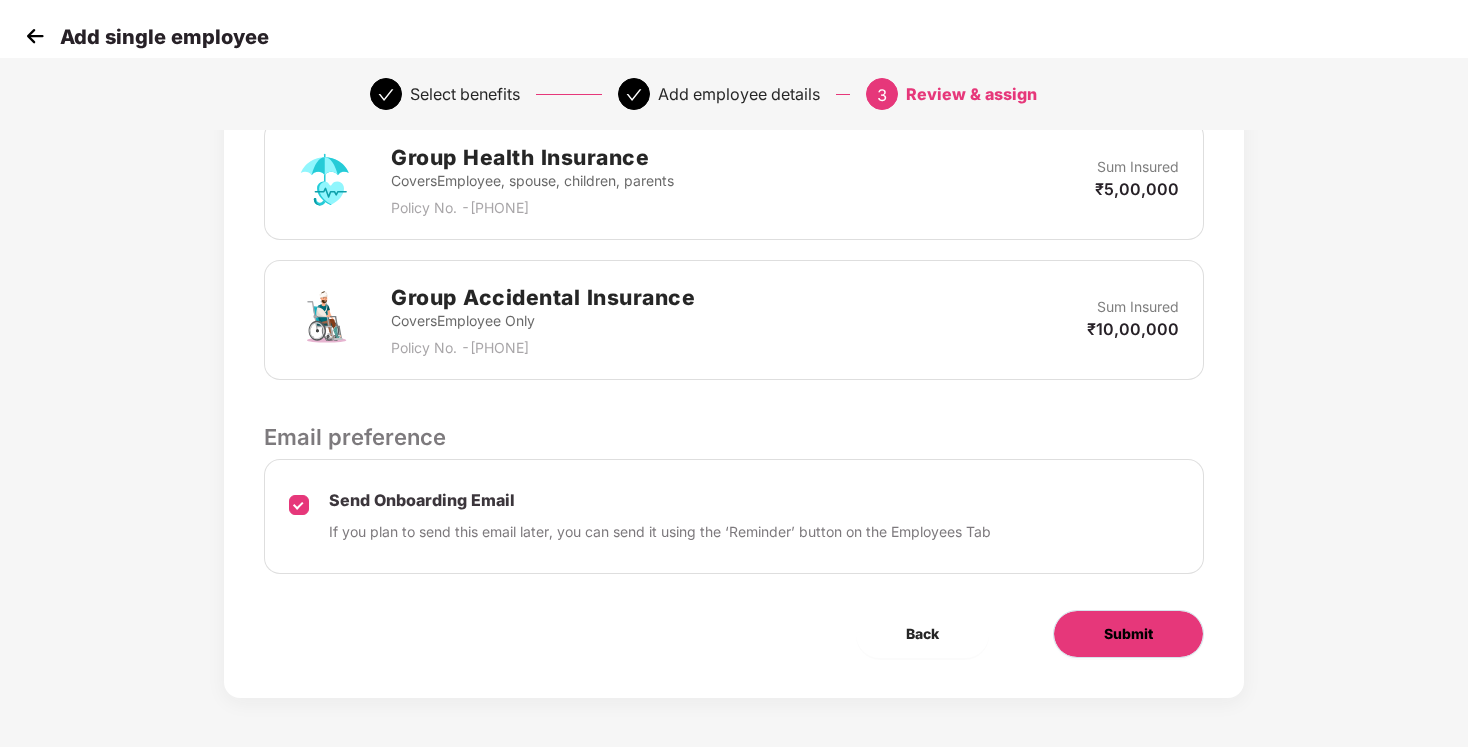 click on "Submit" at bounding box center (1128, 634) 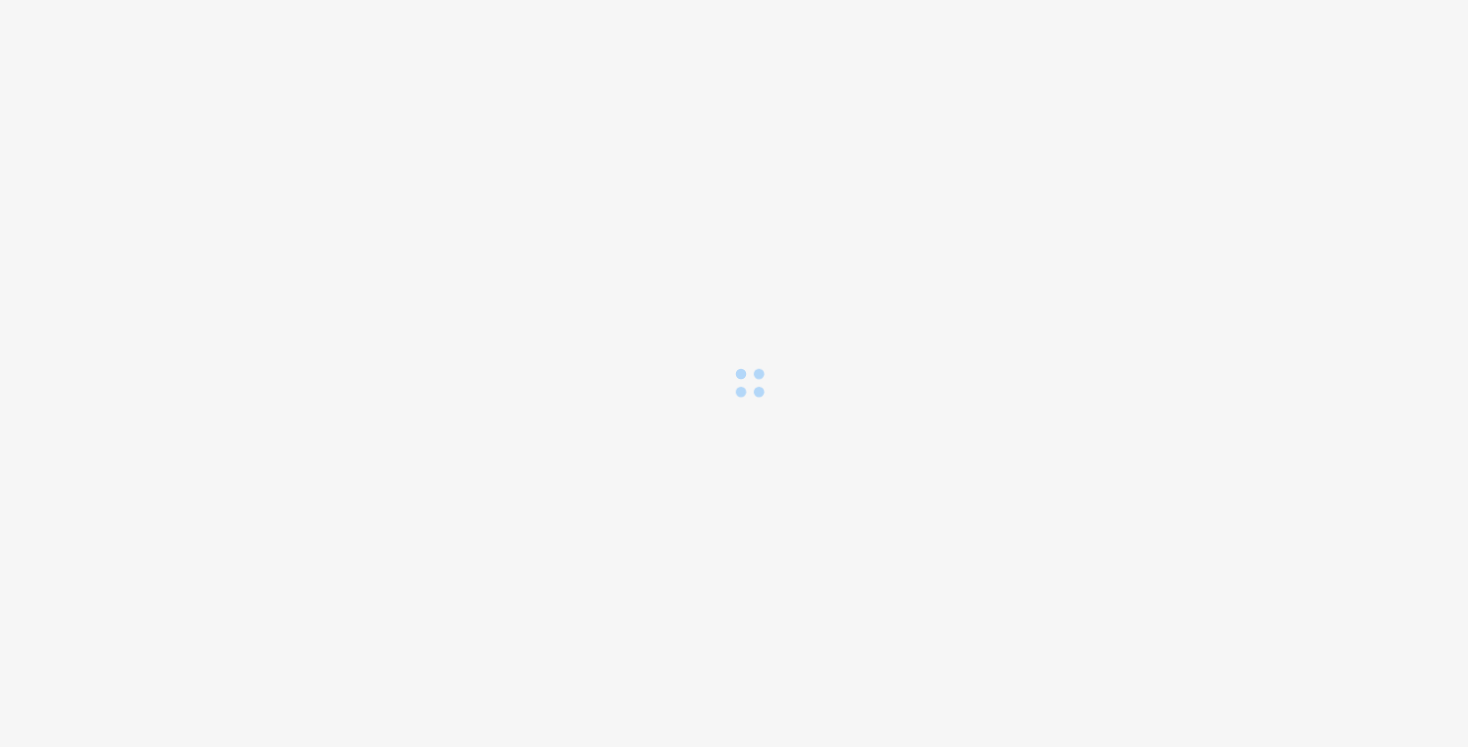 scroll, scrollTop: 0, scrollLeft: 0, axis: both 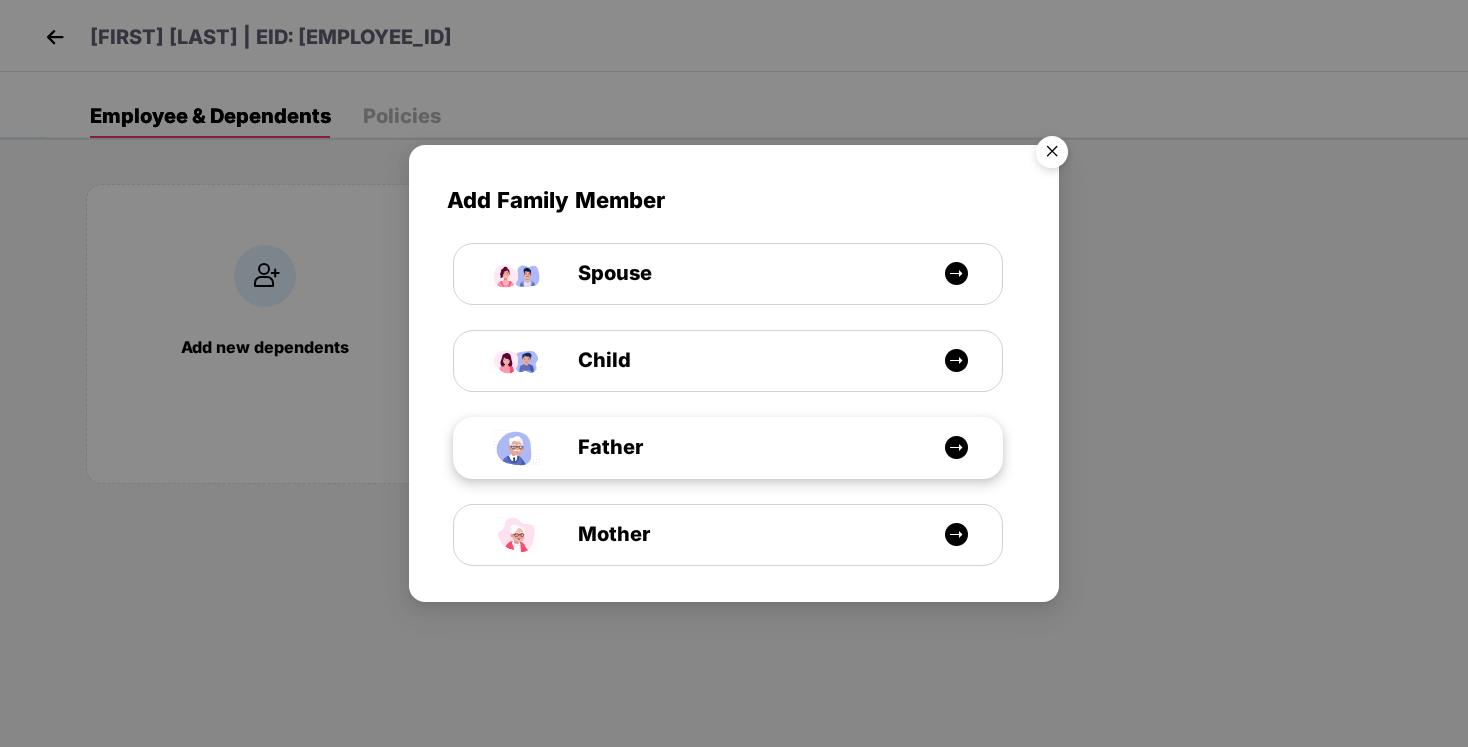 click on "Father" at bounding box center [738, 447] 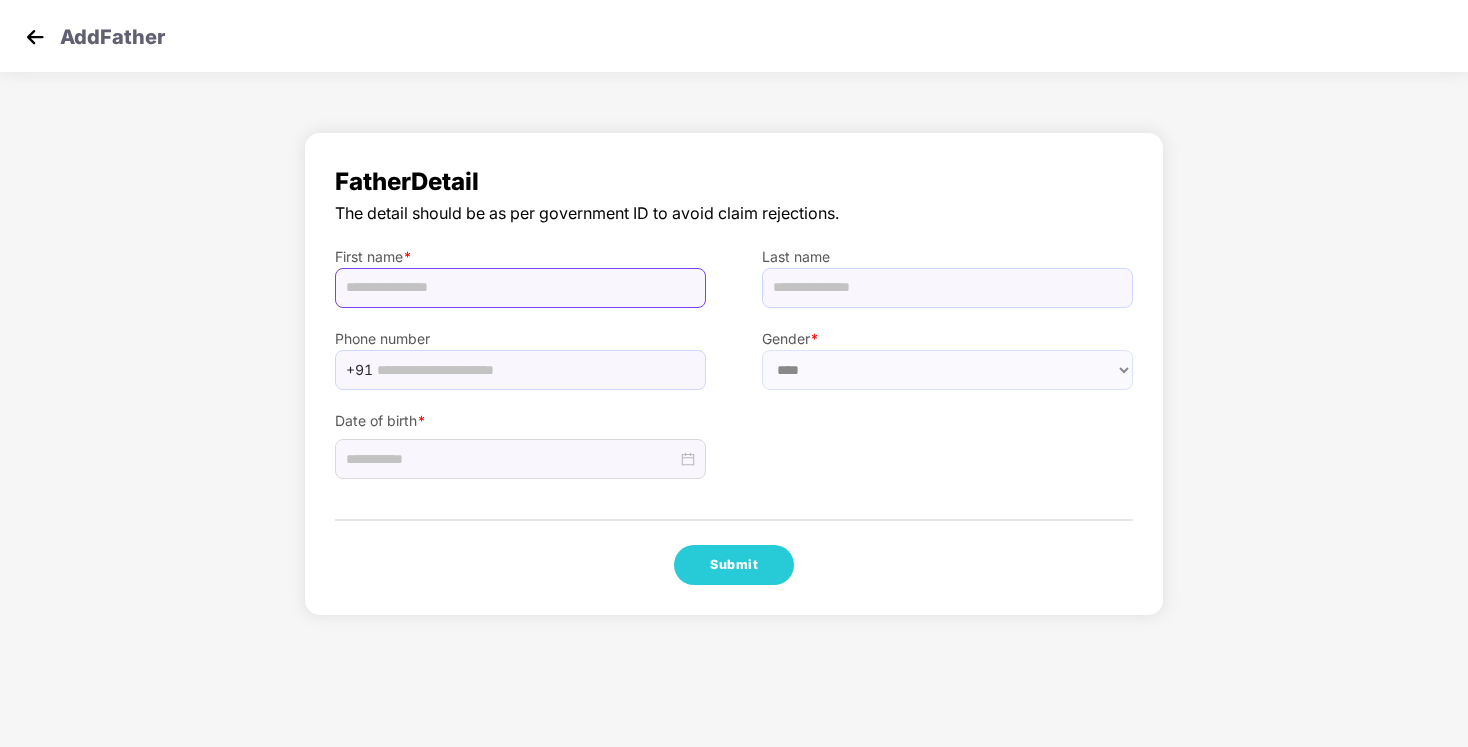 click at bounding box center (520, 288) 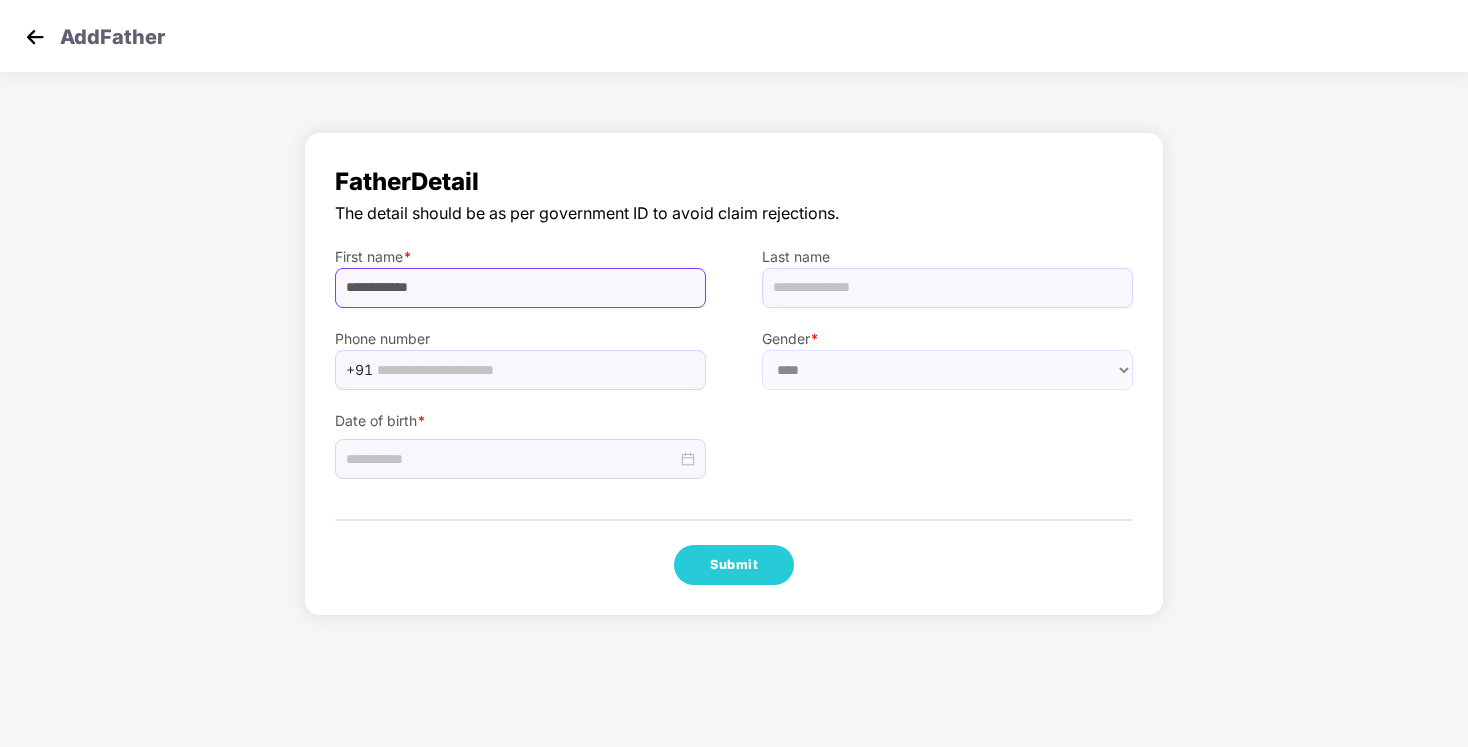 type on "**********" 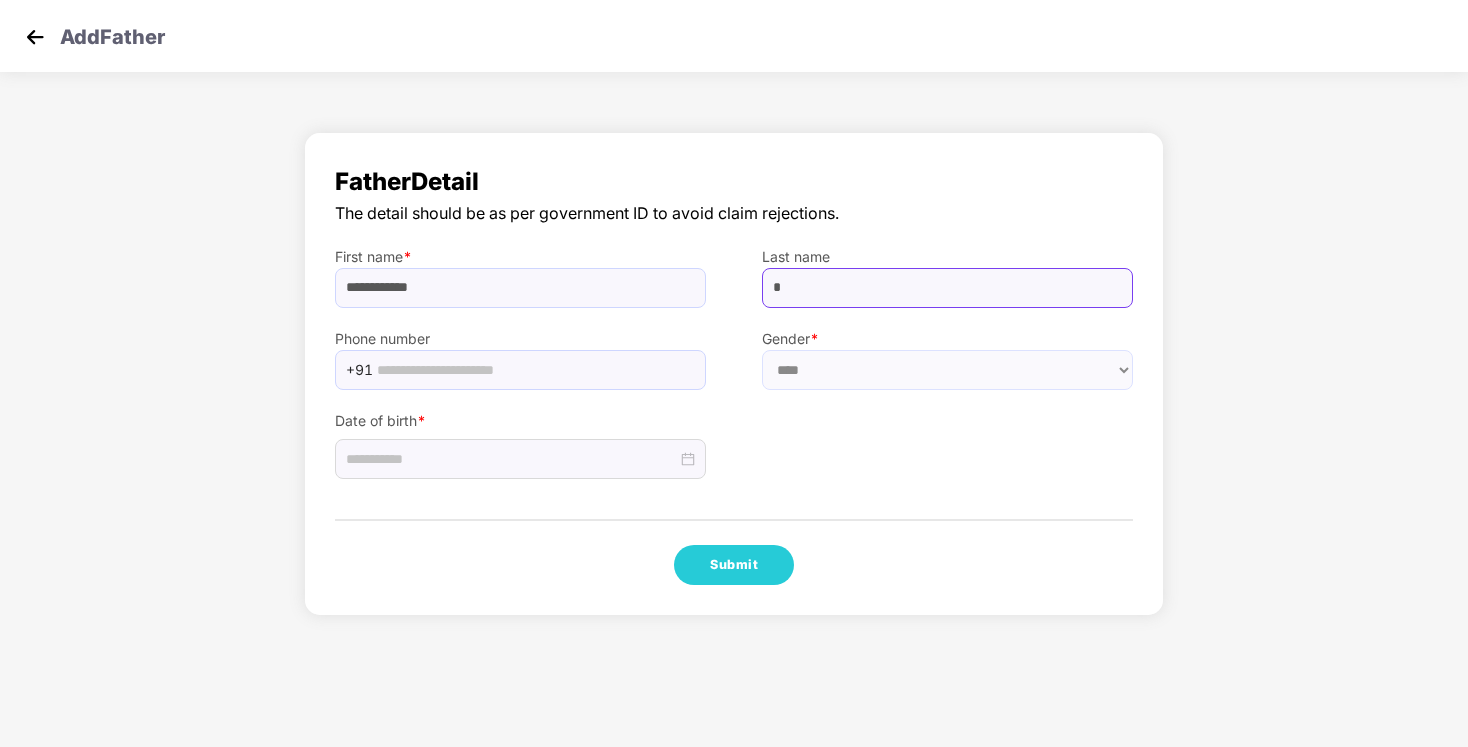 type on "*" 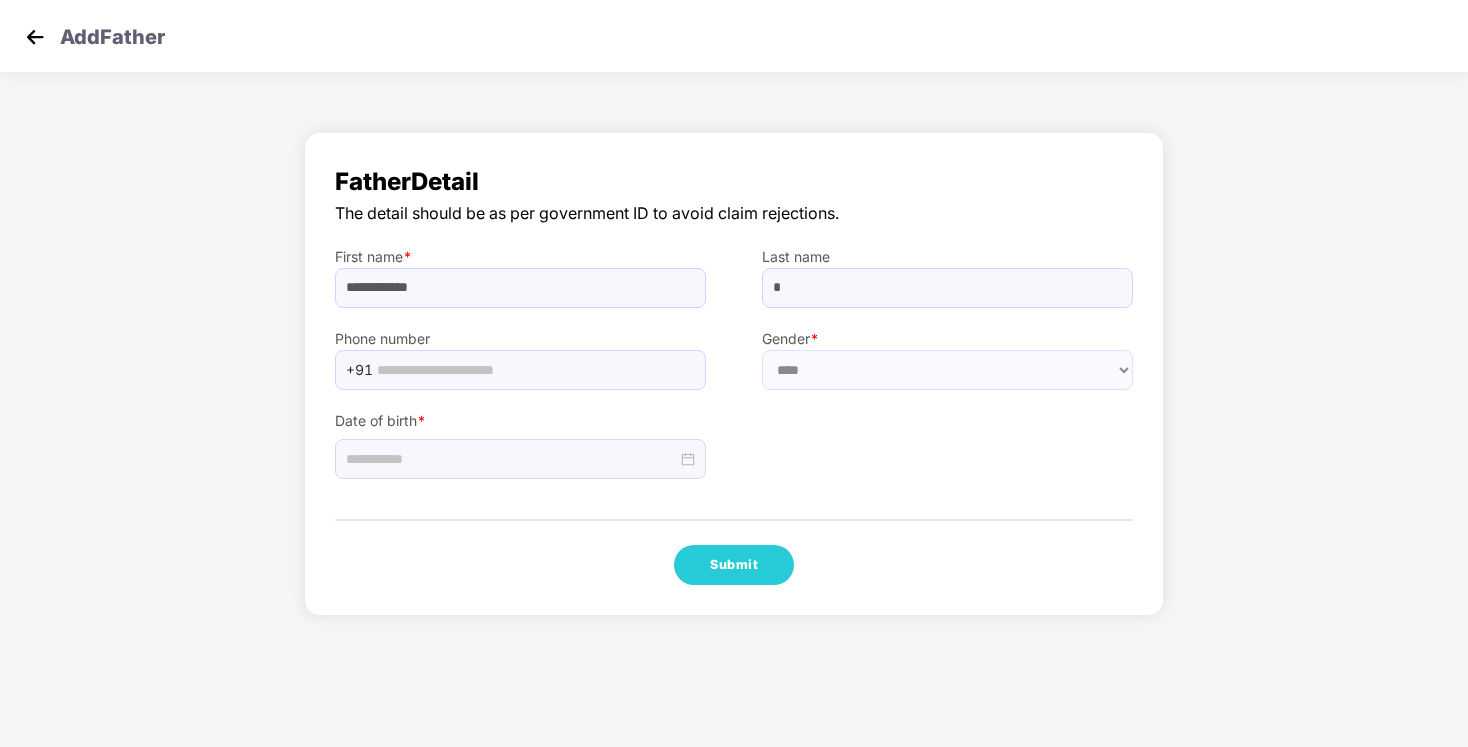 click on "Date of birth  *" at bounding box center (734, 435) 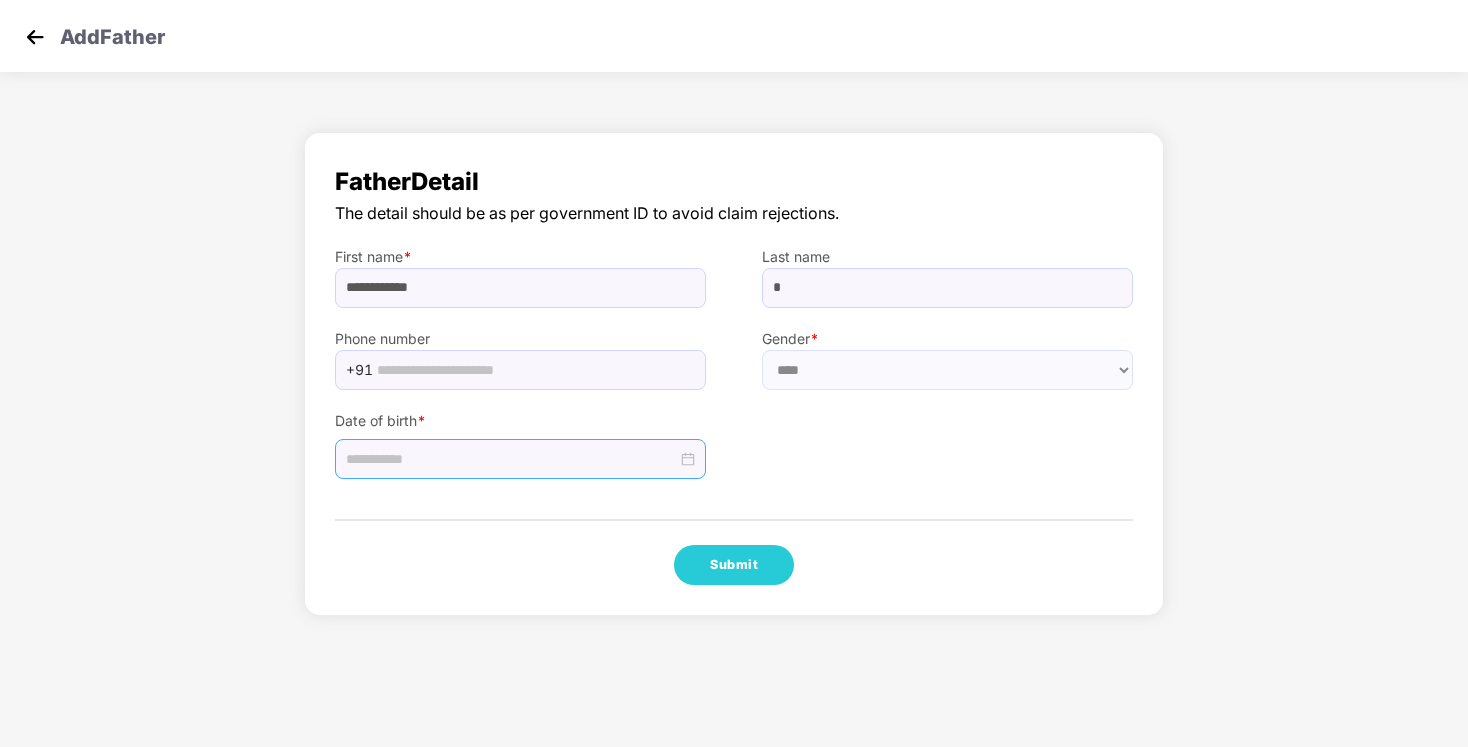 click at bounding box center [511, 459] 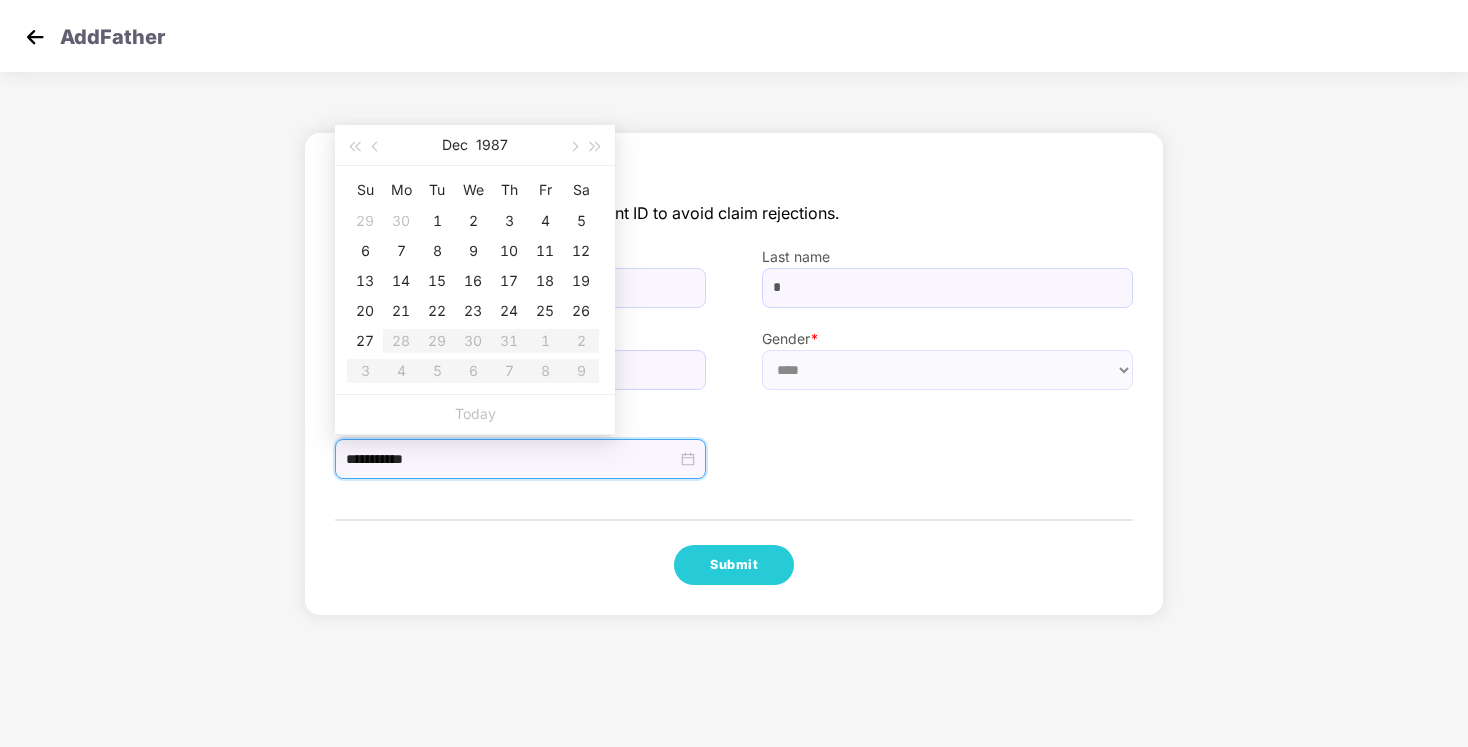 type on "**********" 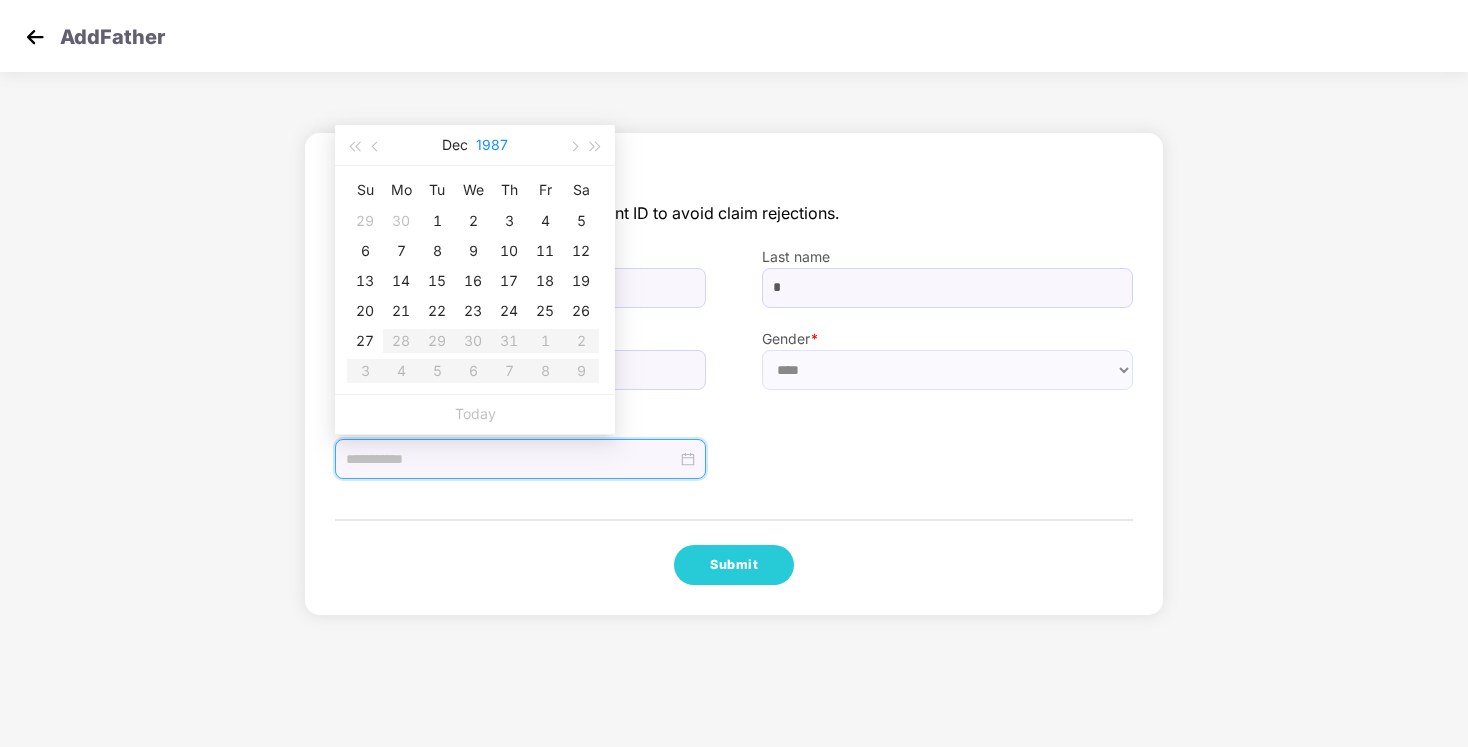 click on "1987" at bounding box center [492, 145] 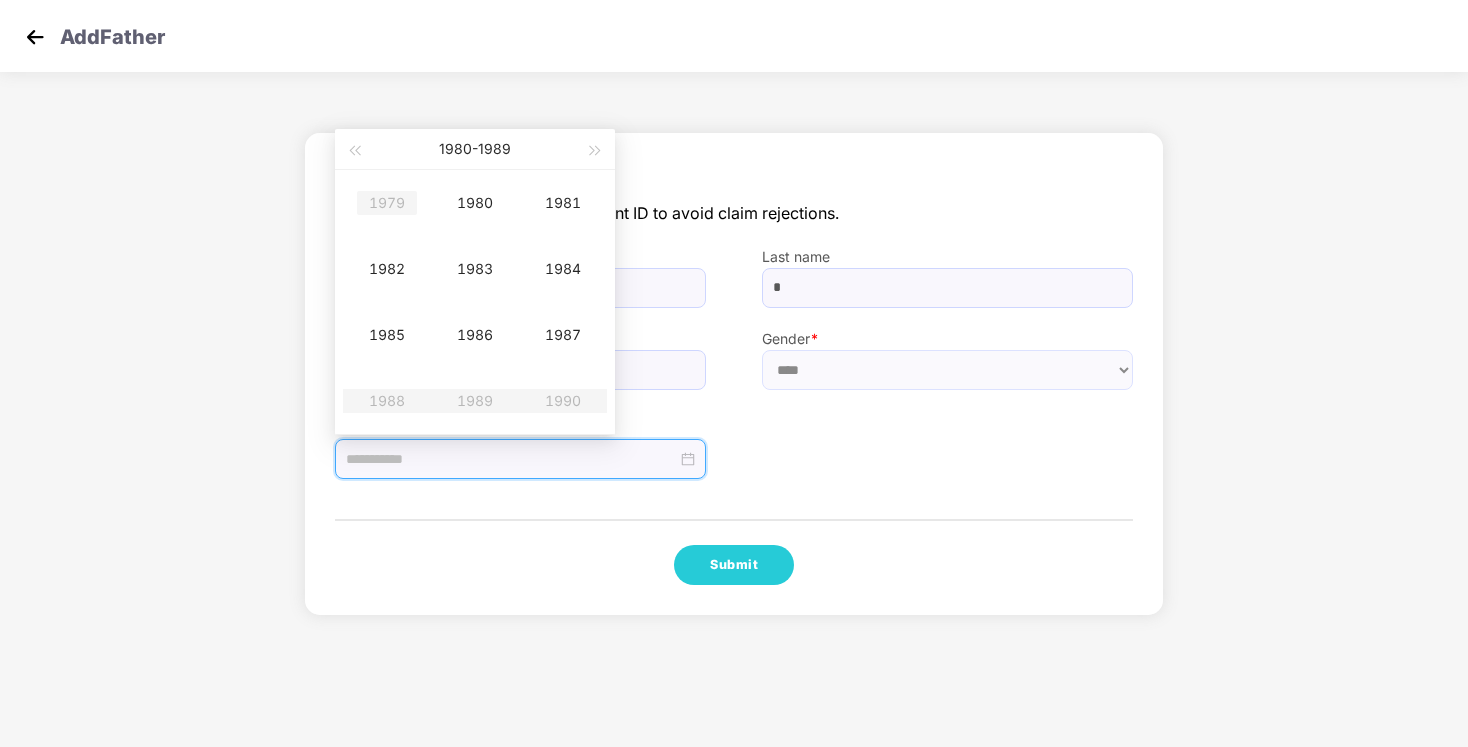type on "**********" 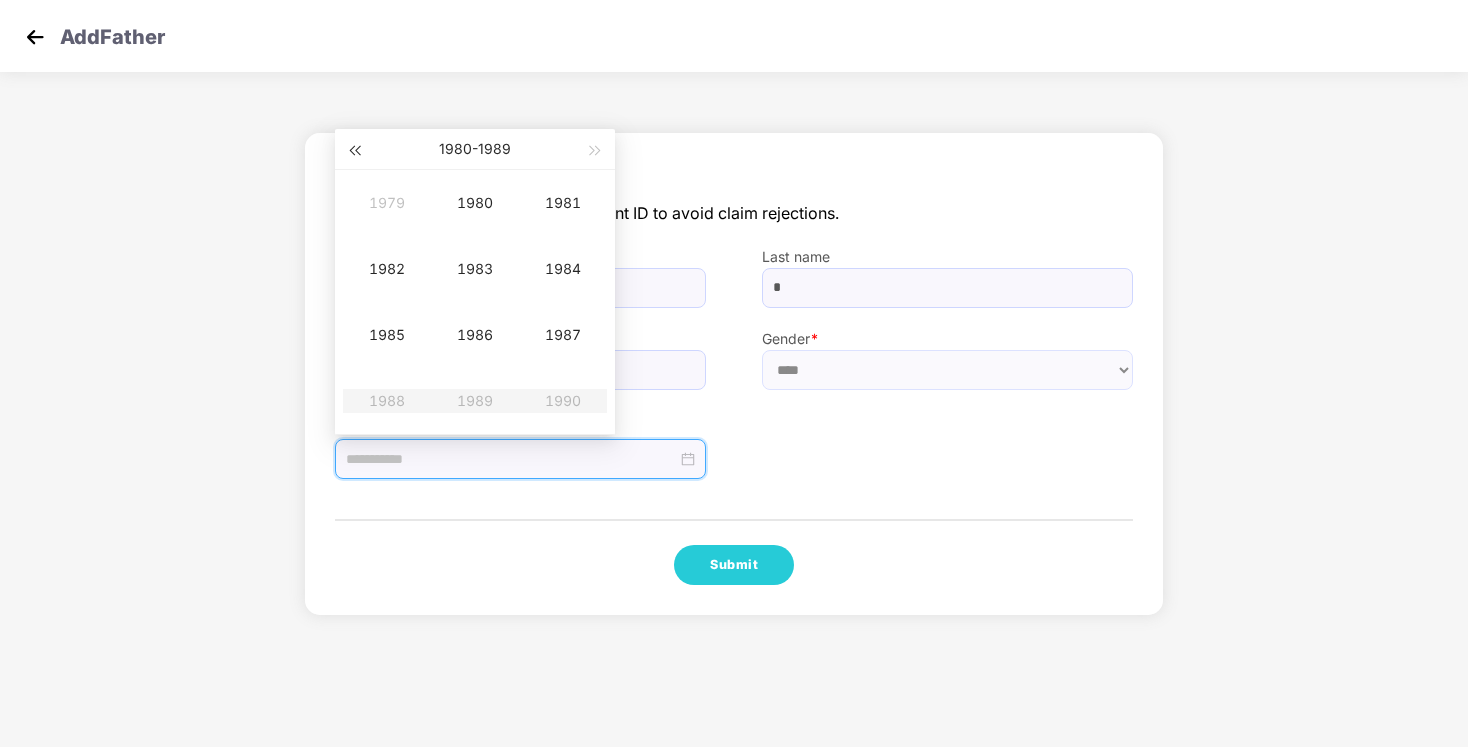 click at bounding box center [354, 149] 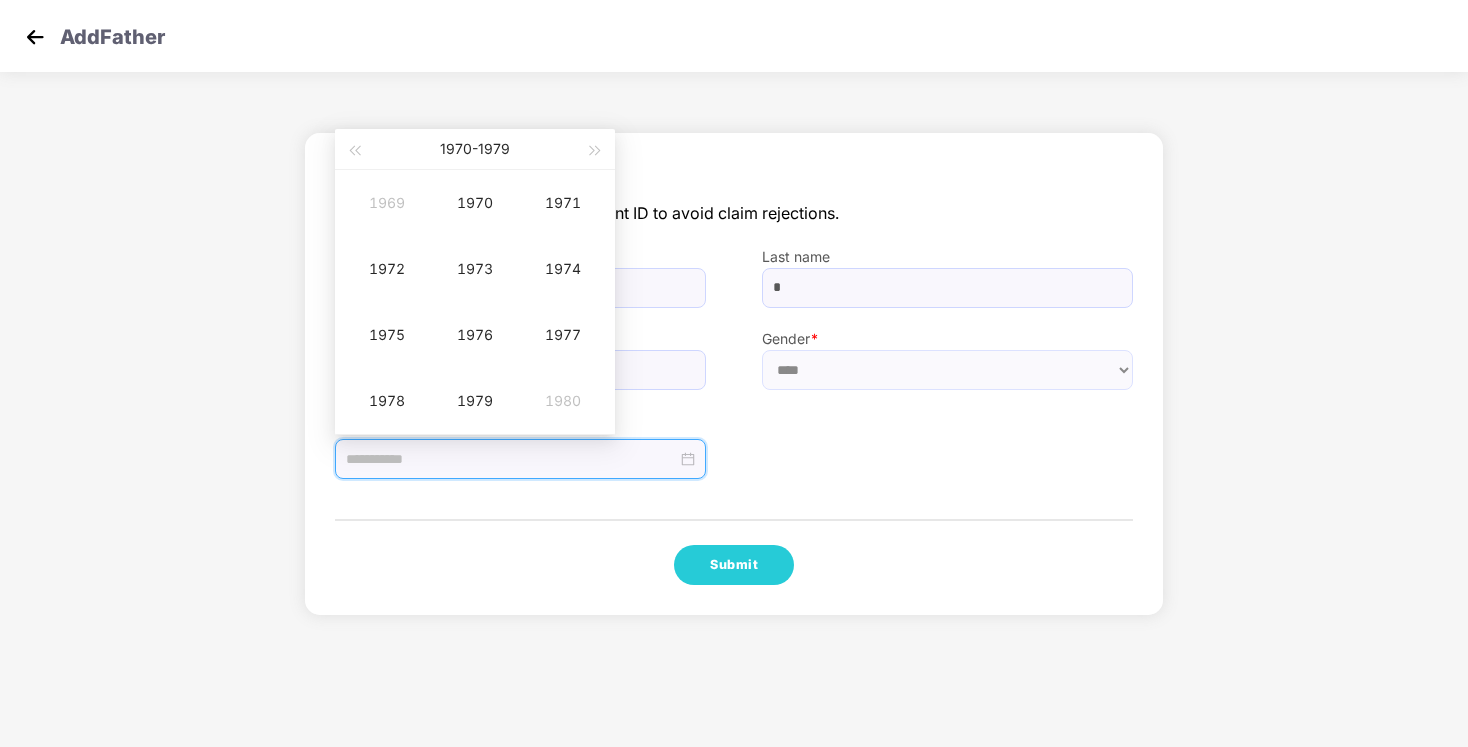 type on "**********" 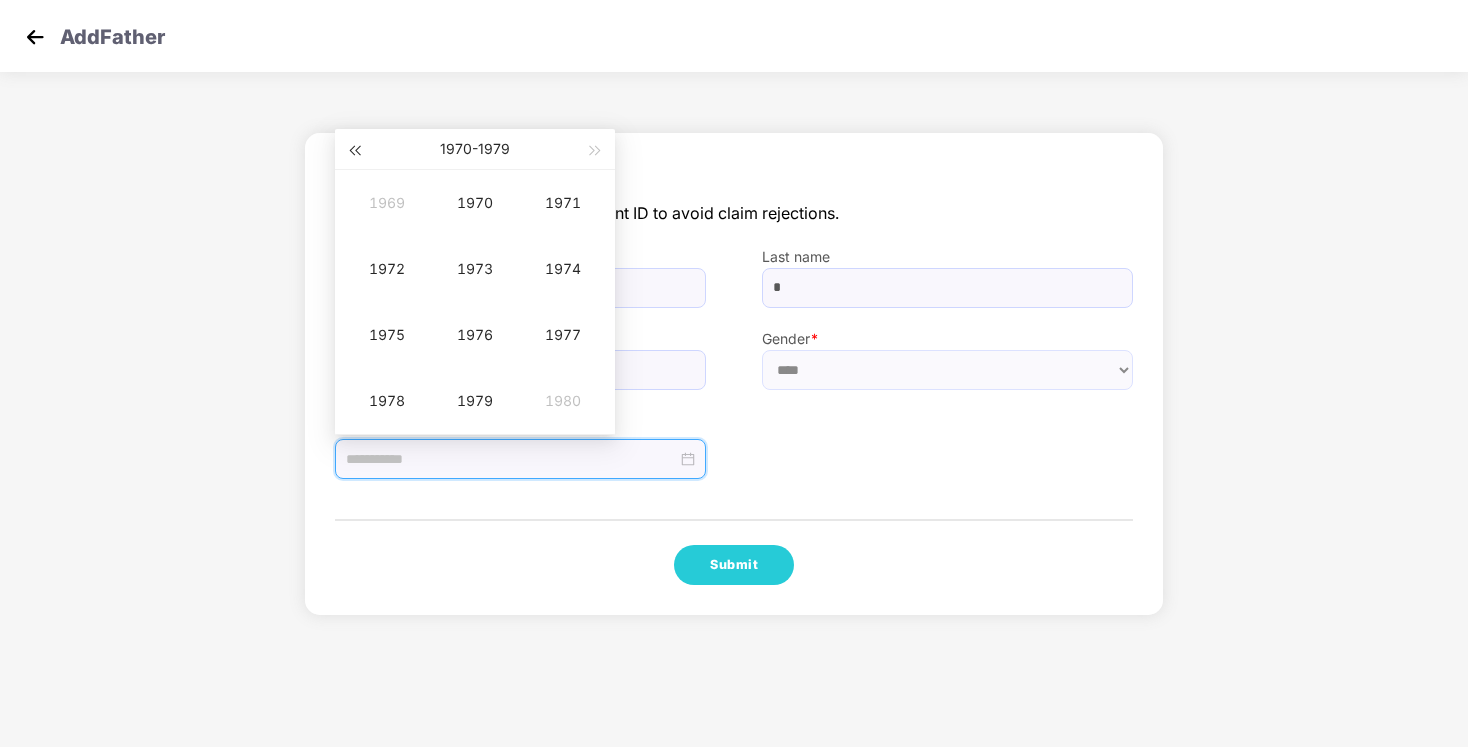 click at bounding box center (354, 151) 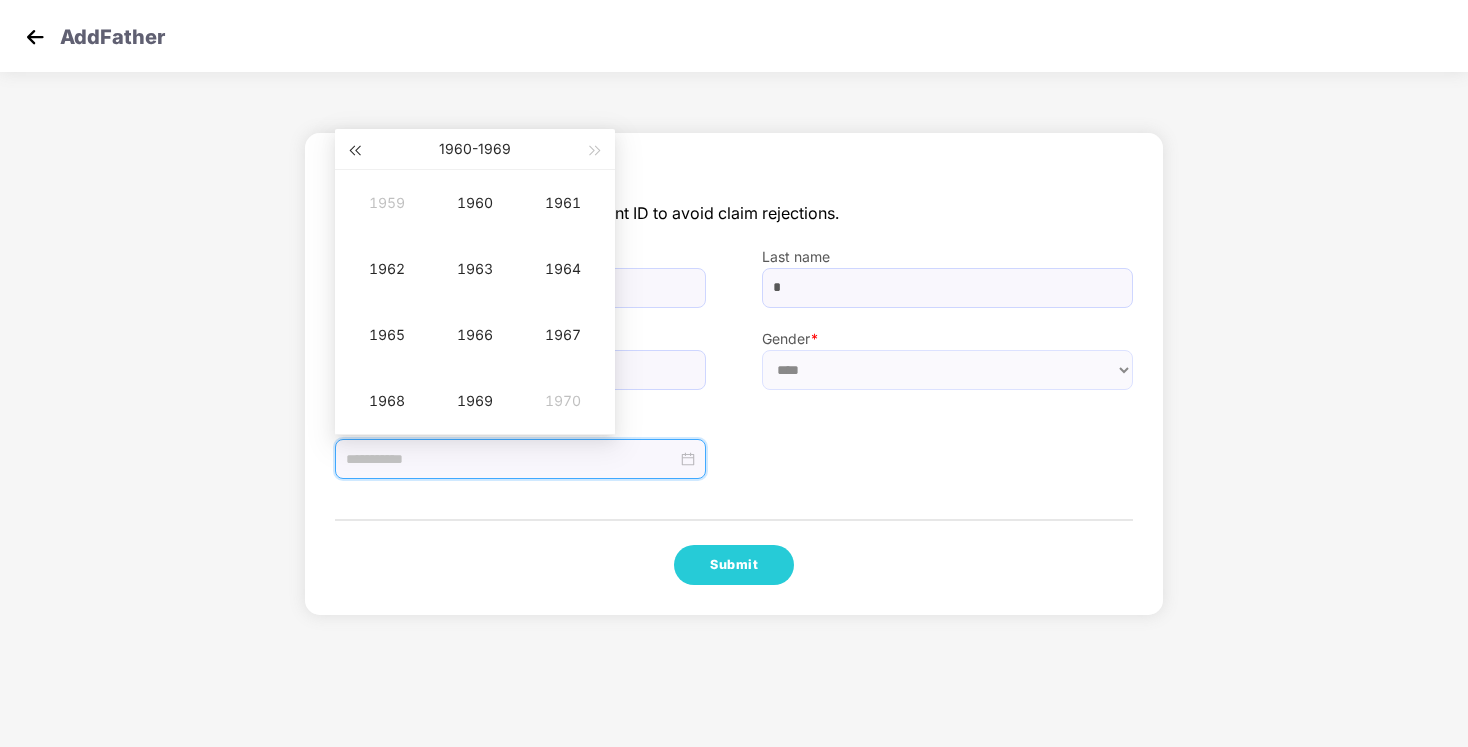 click at bounding box center [354, 151] 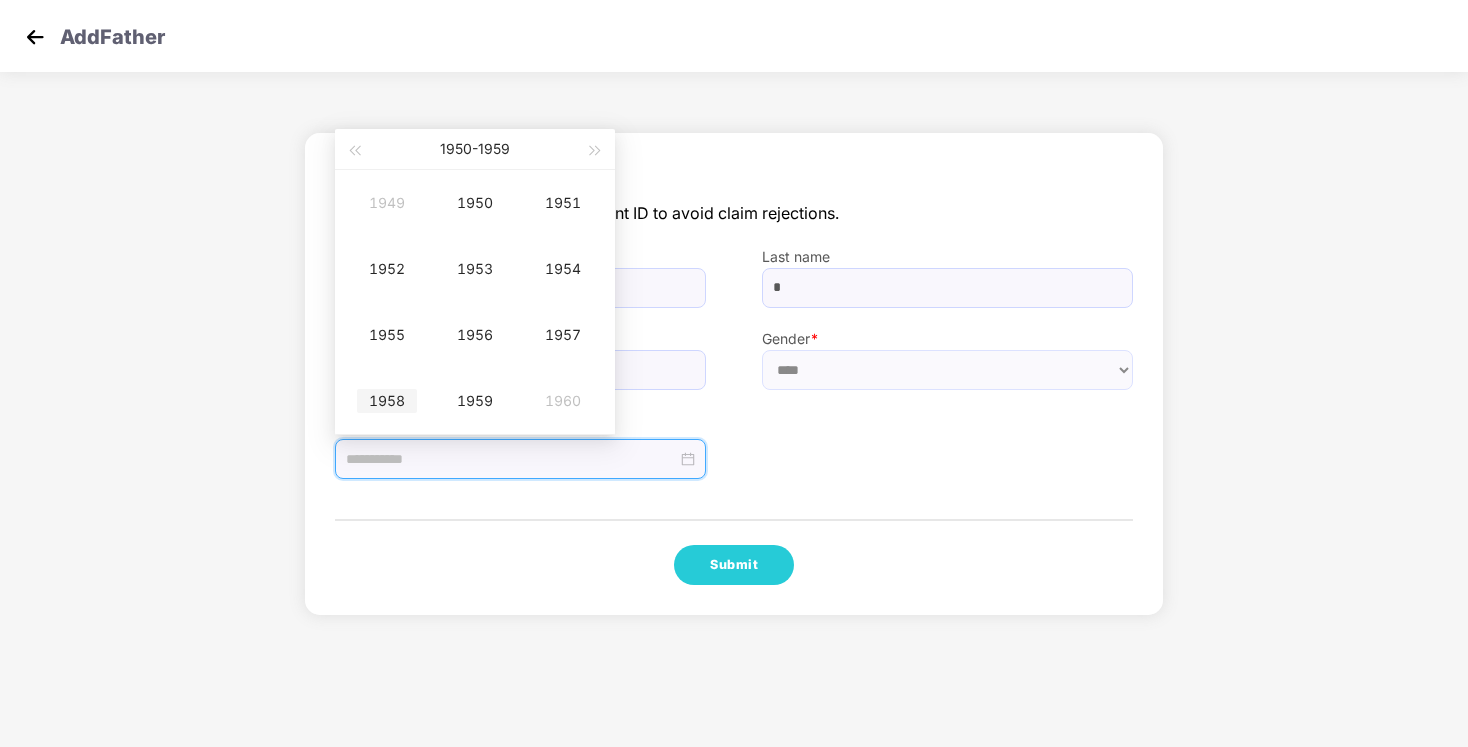 type on "**********" 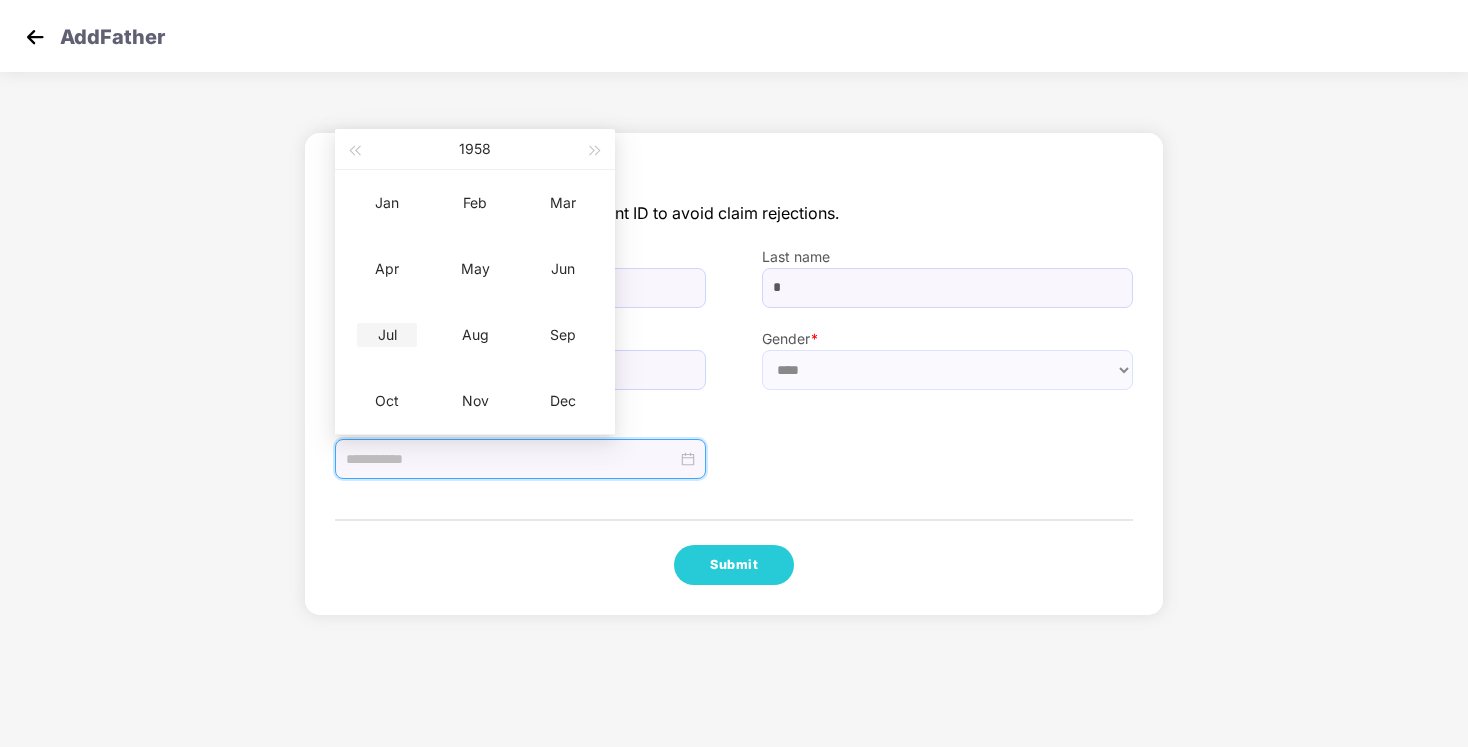 type on "**********" 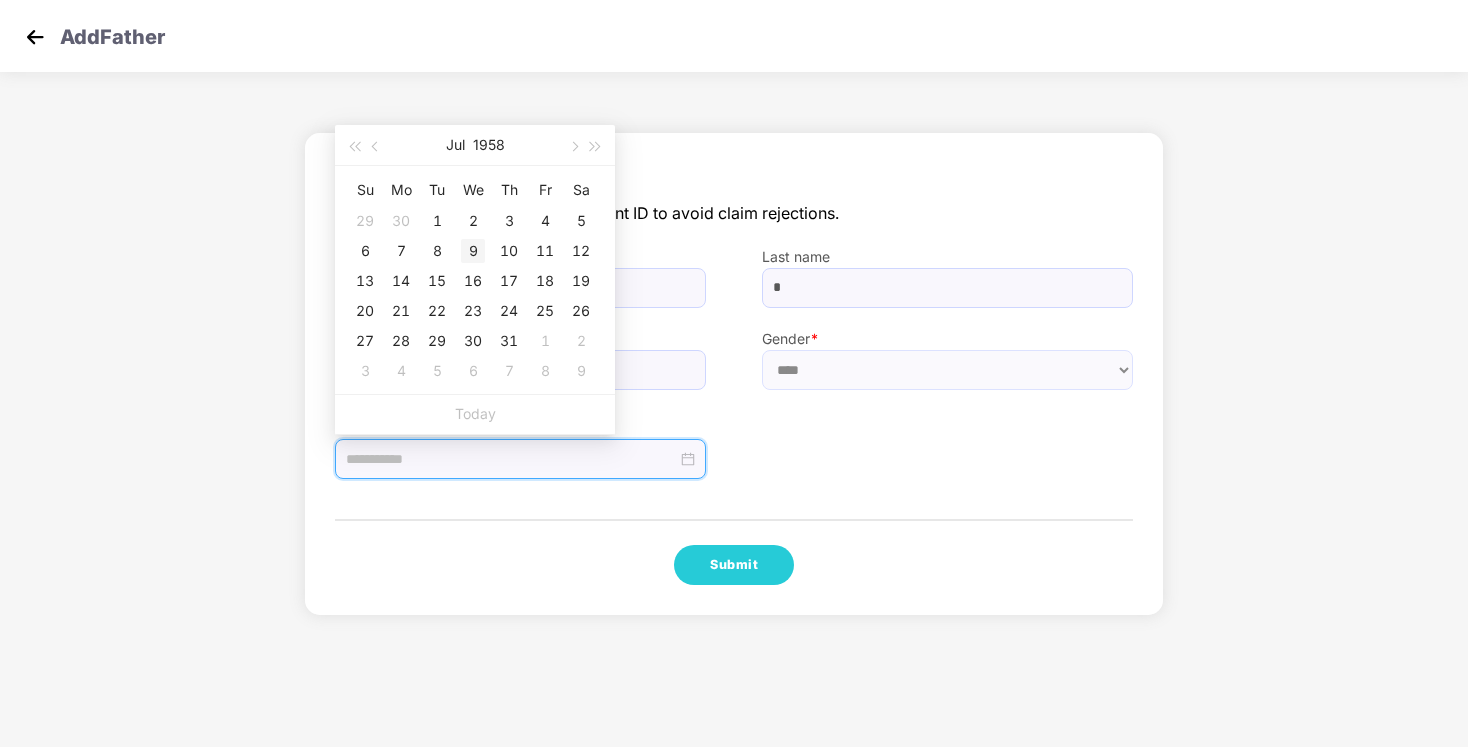 type on "**********" 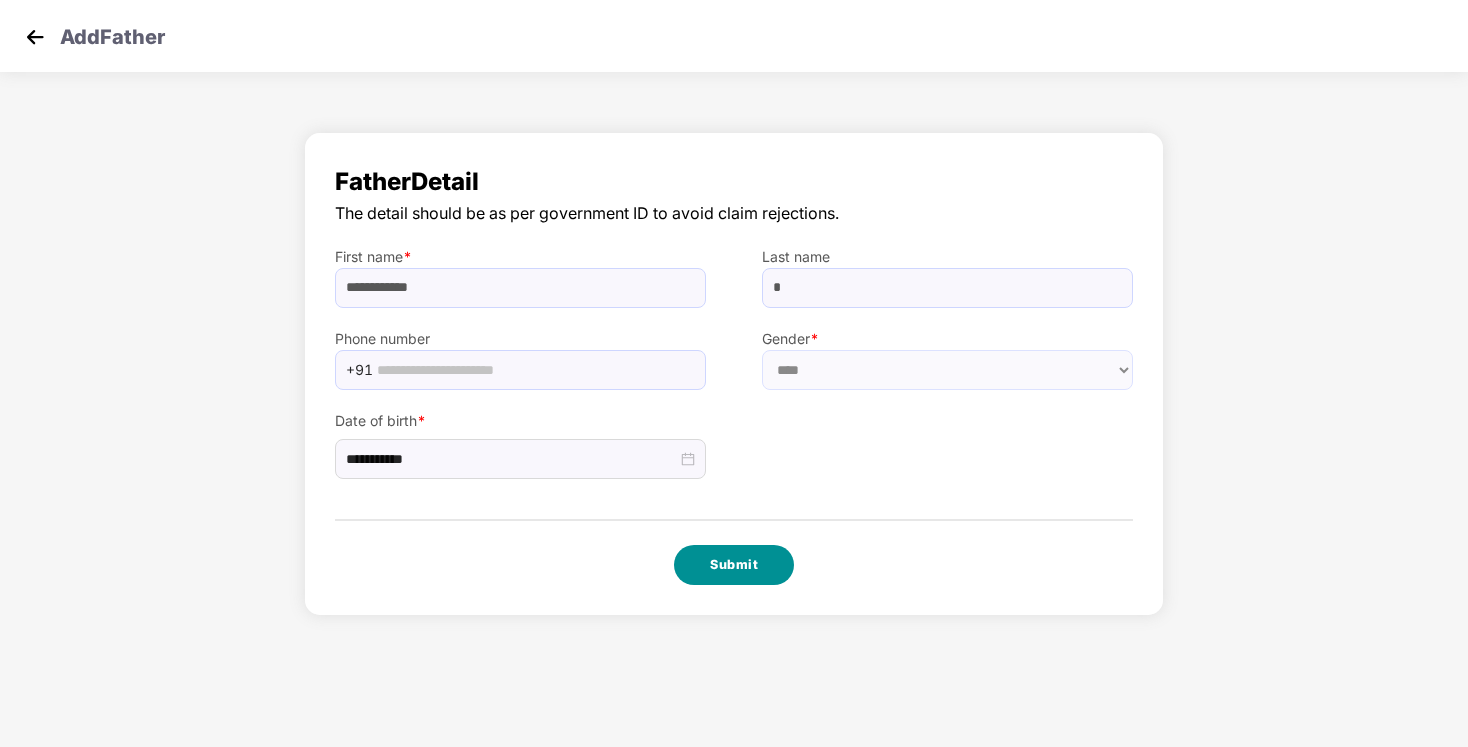 click on "Submit" at bounding box center (734, 565) 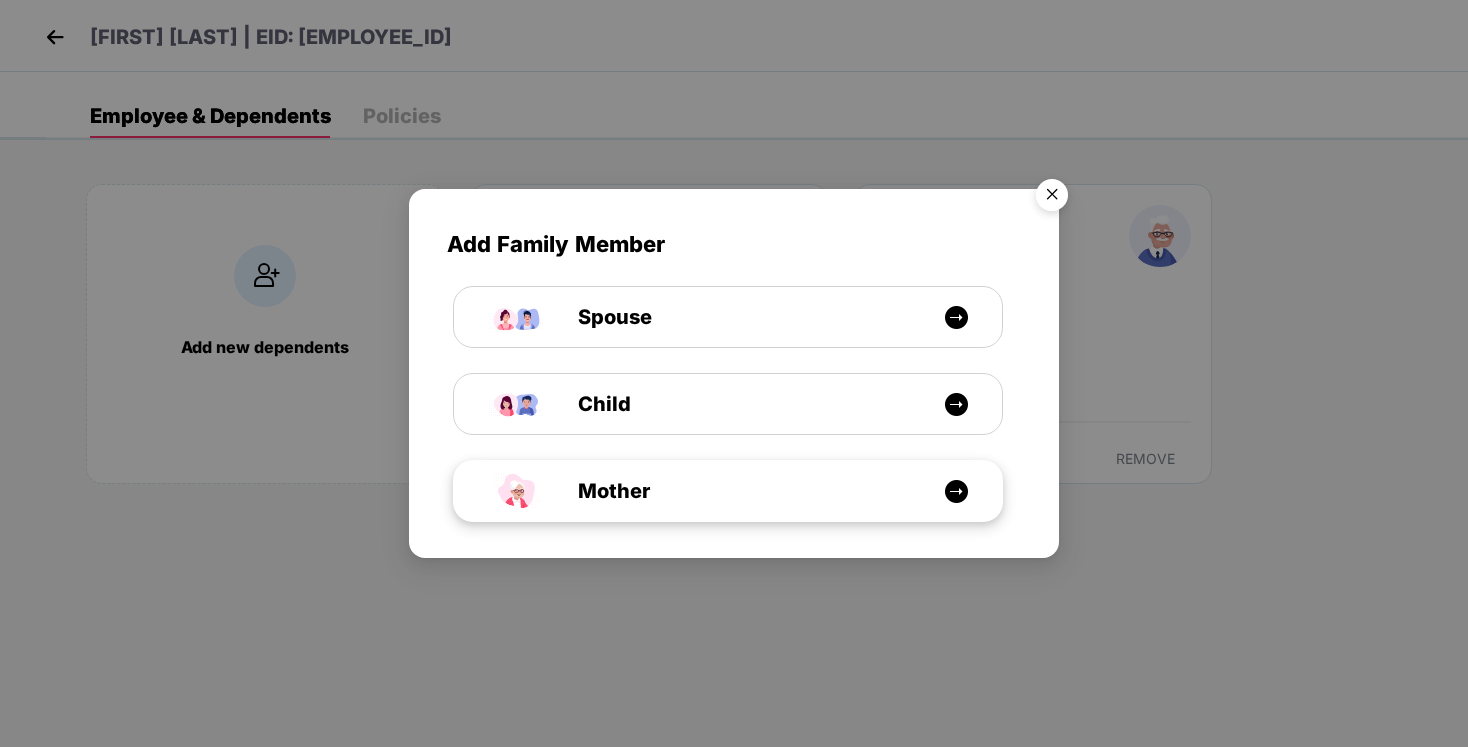 click on "Mother" at bounding box center (738, 491) 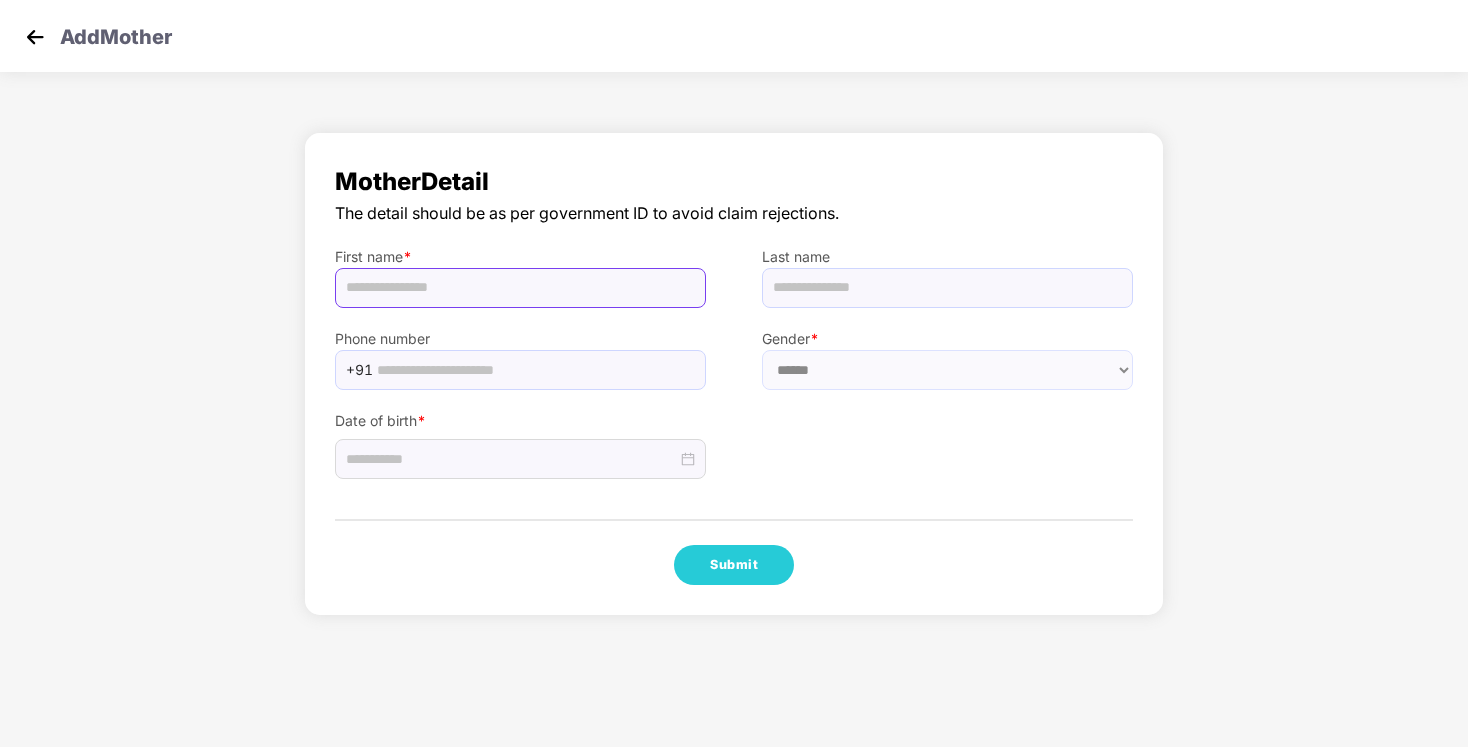click at bounding box center [520, 288] 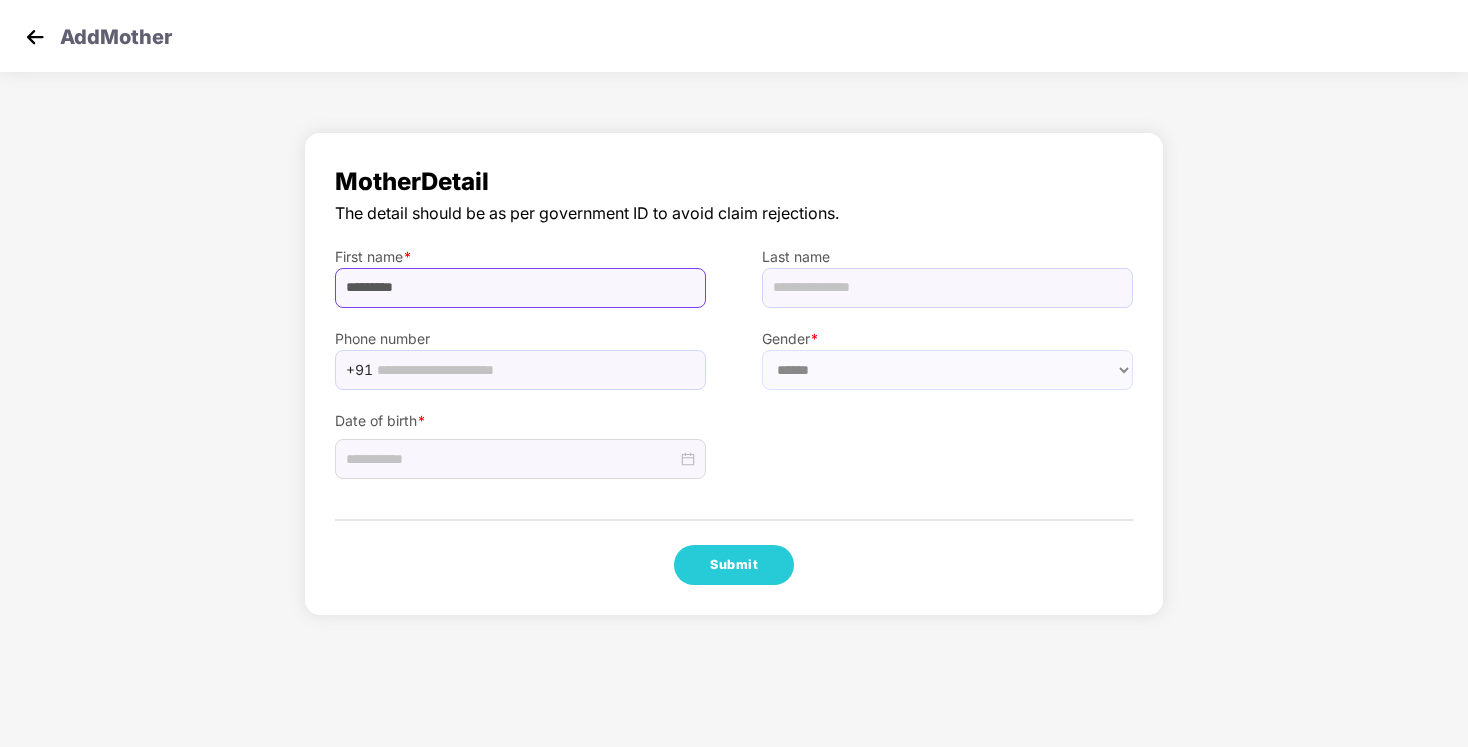 type on "*********" 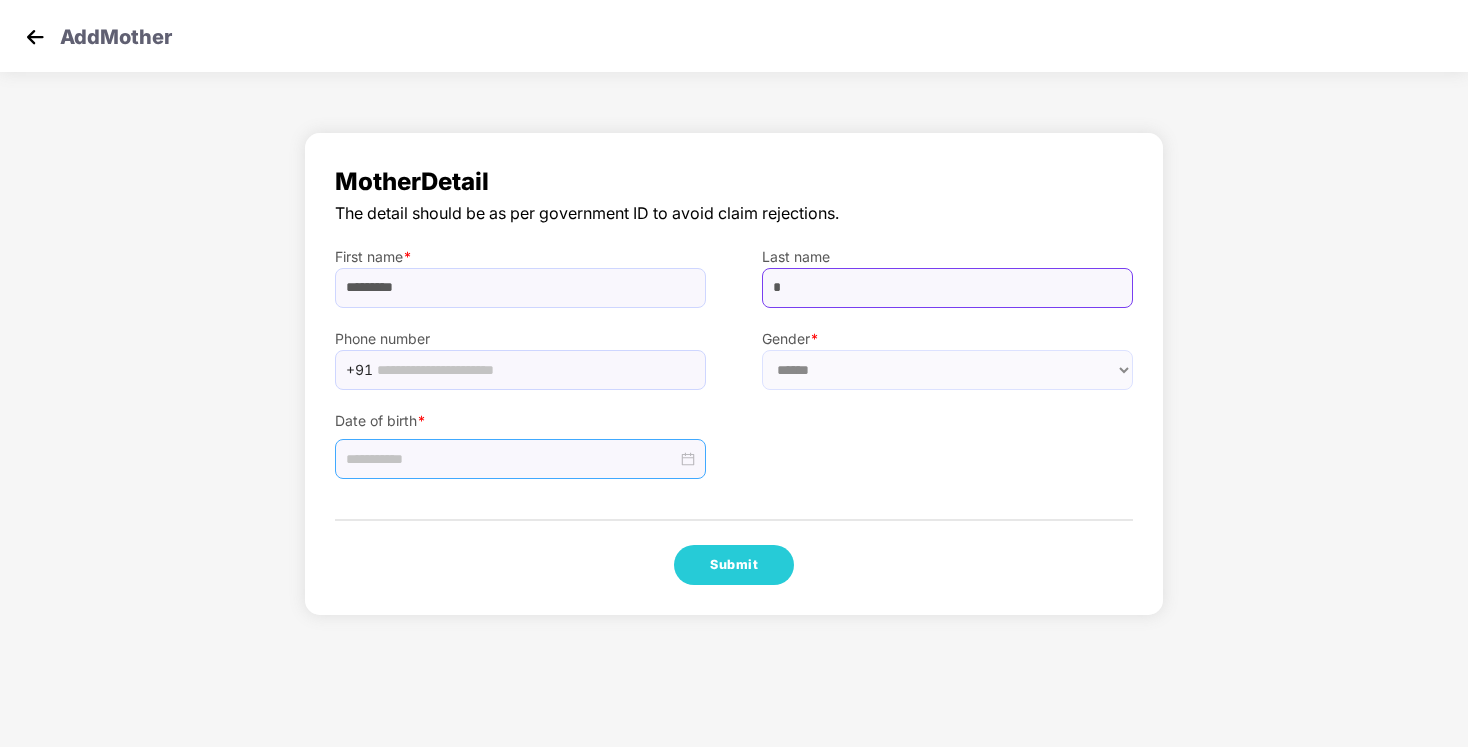 type on "*" 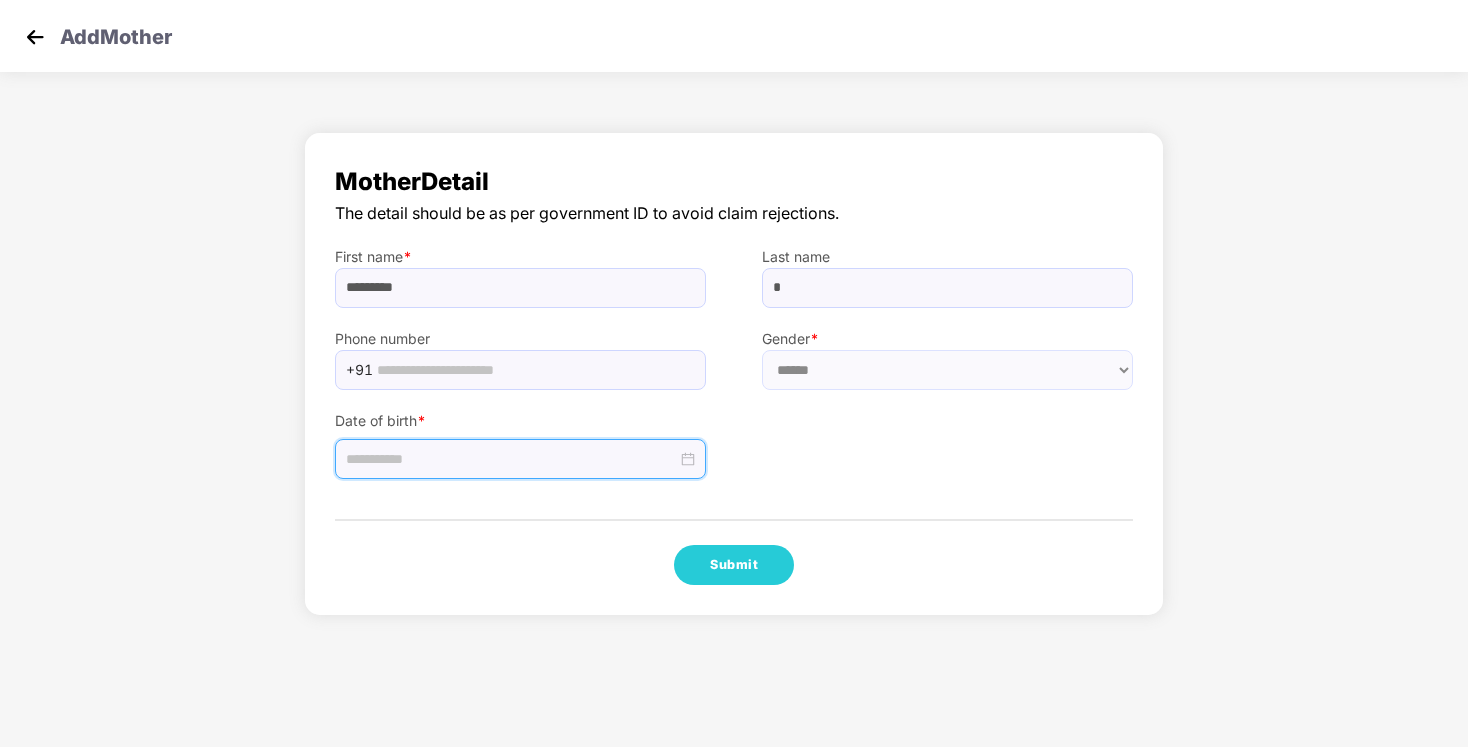 click at bounding box center (511, 459) 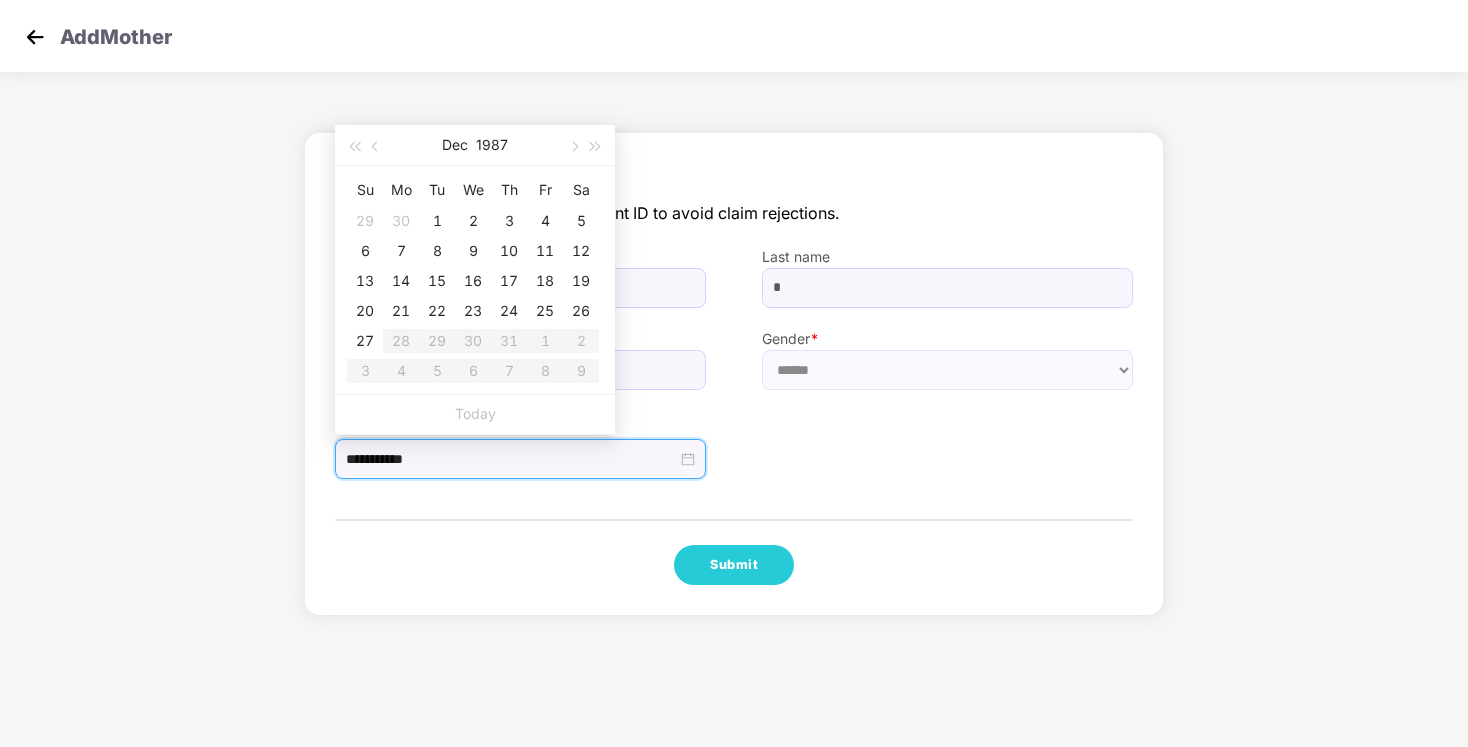 type on "**********" 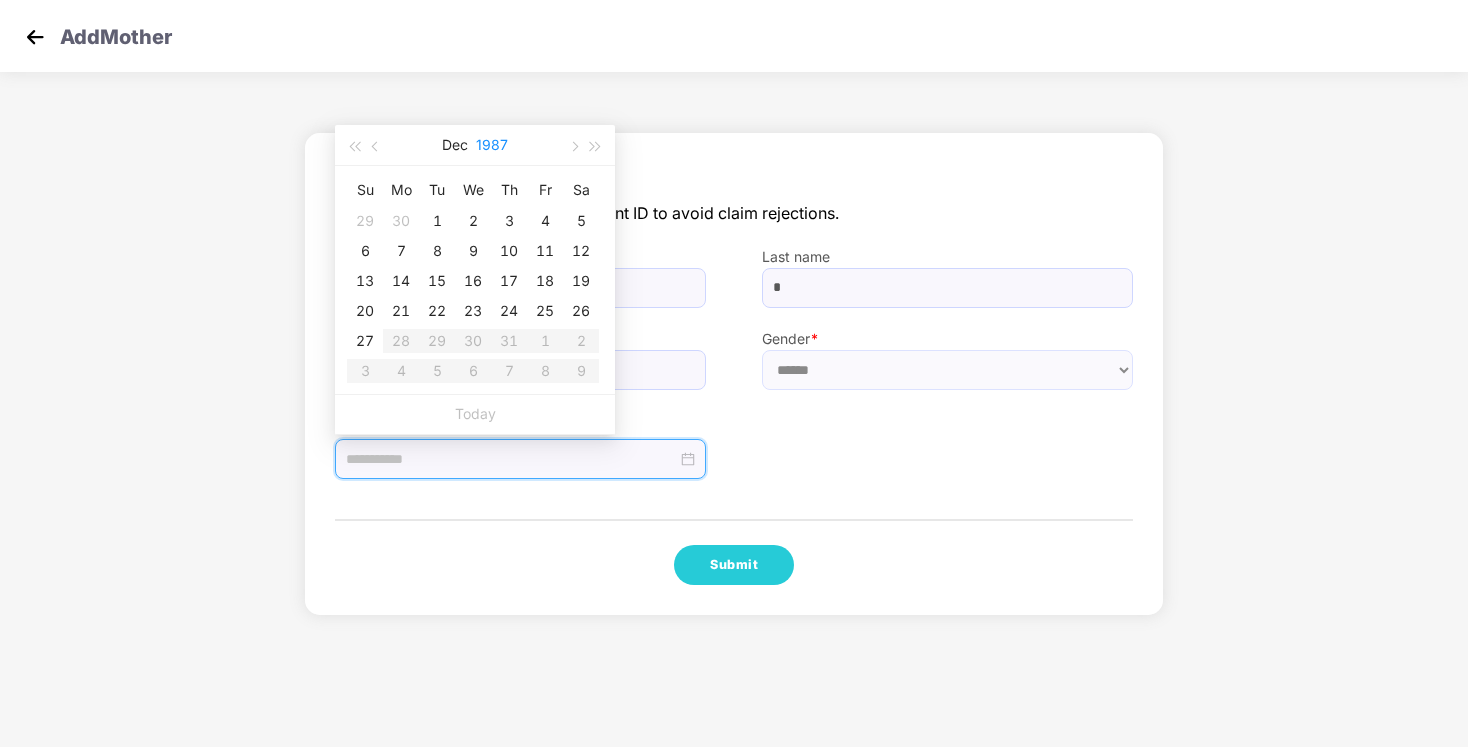click on "1987" at bounding box center [492, 145] 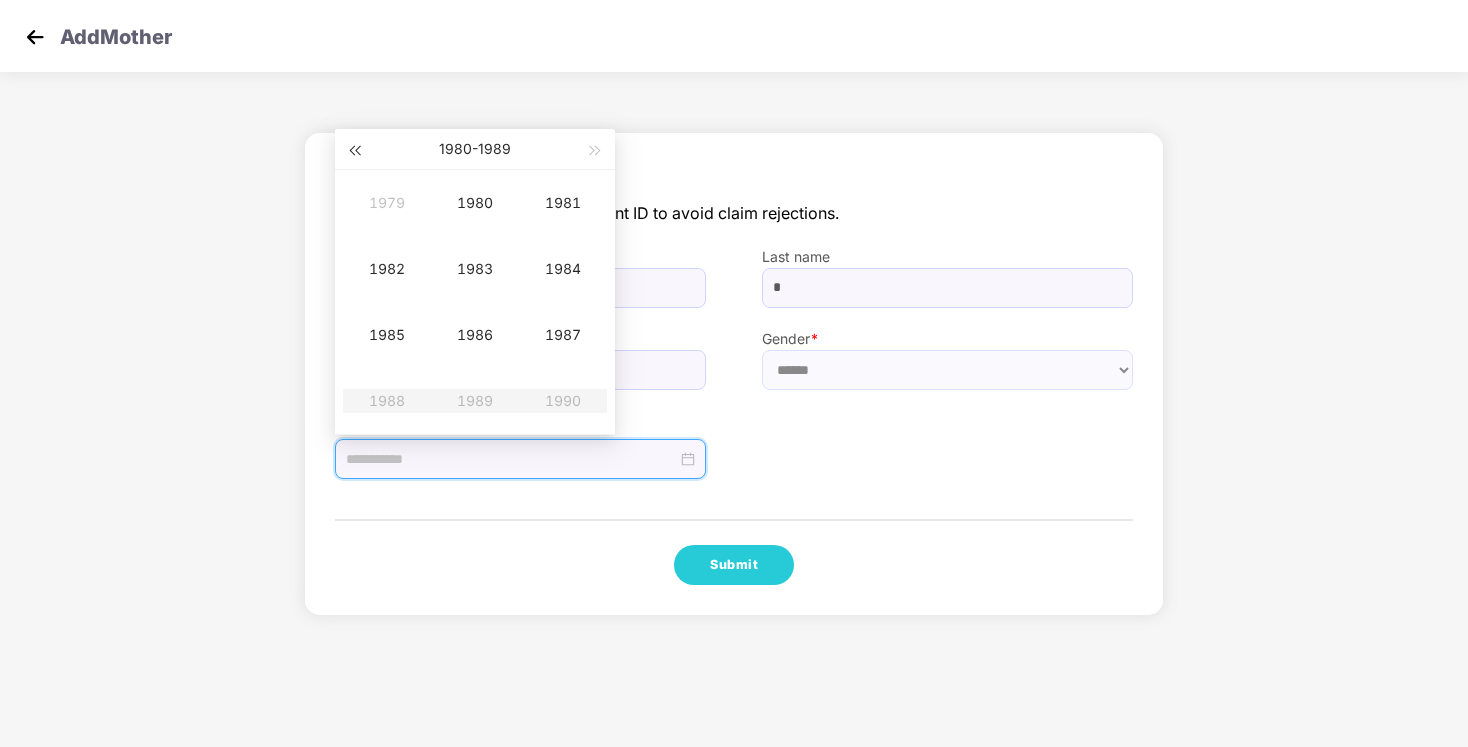 click at bounding box center (354, 149) 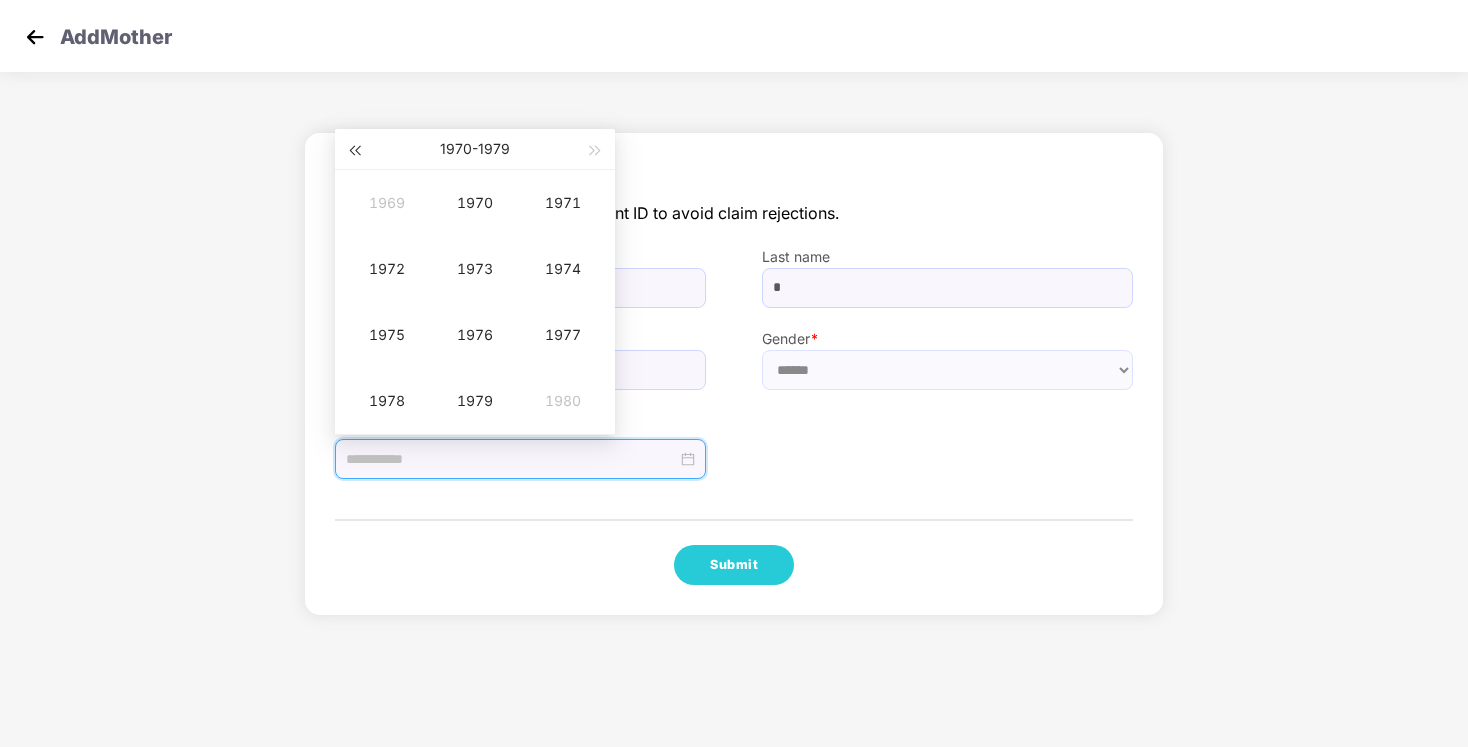 click at bounding box center (354, 149) 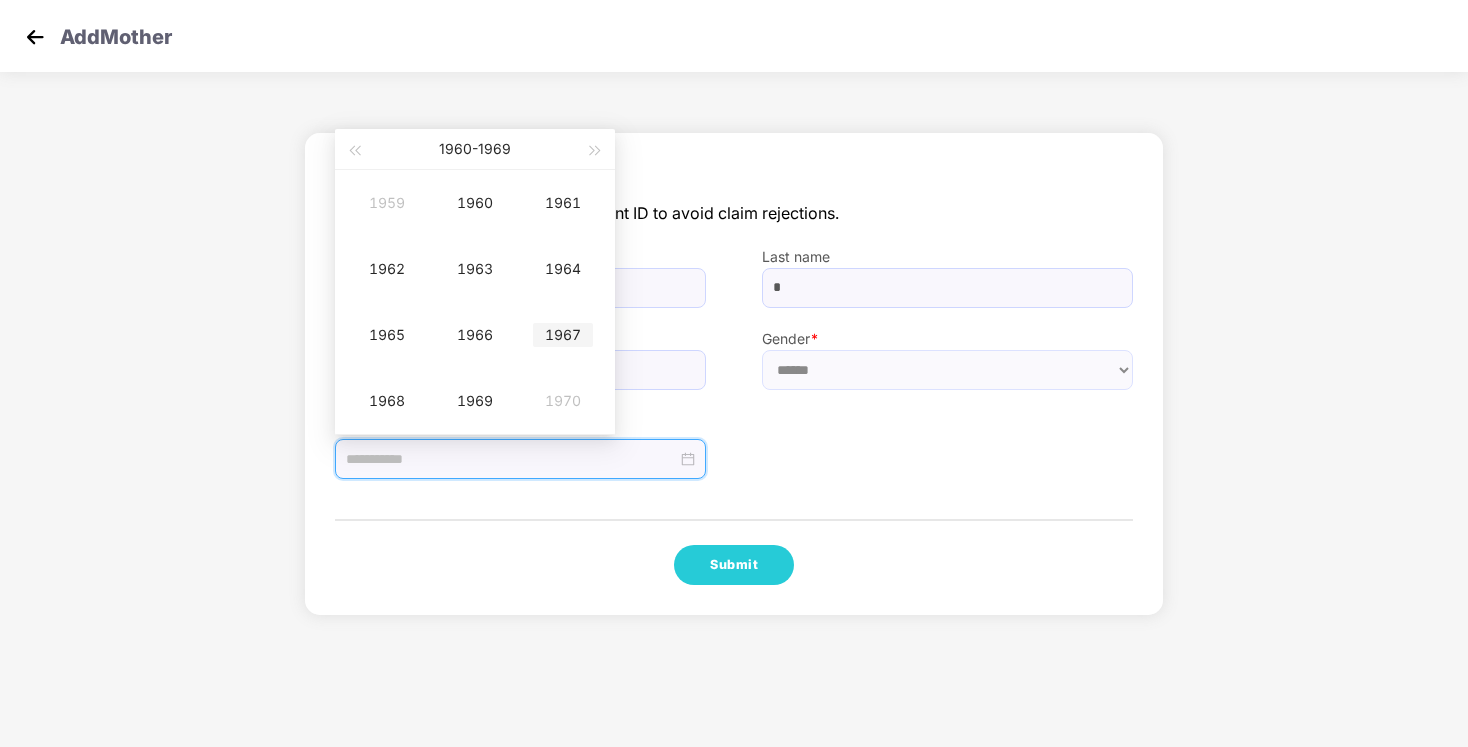 type on "**********" 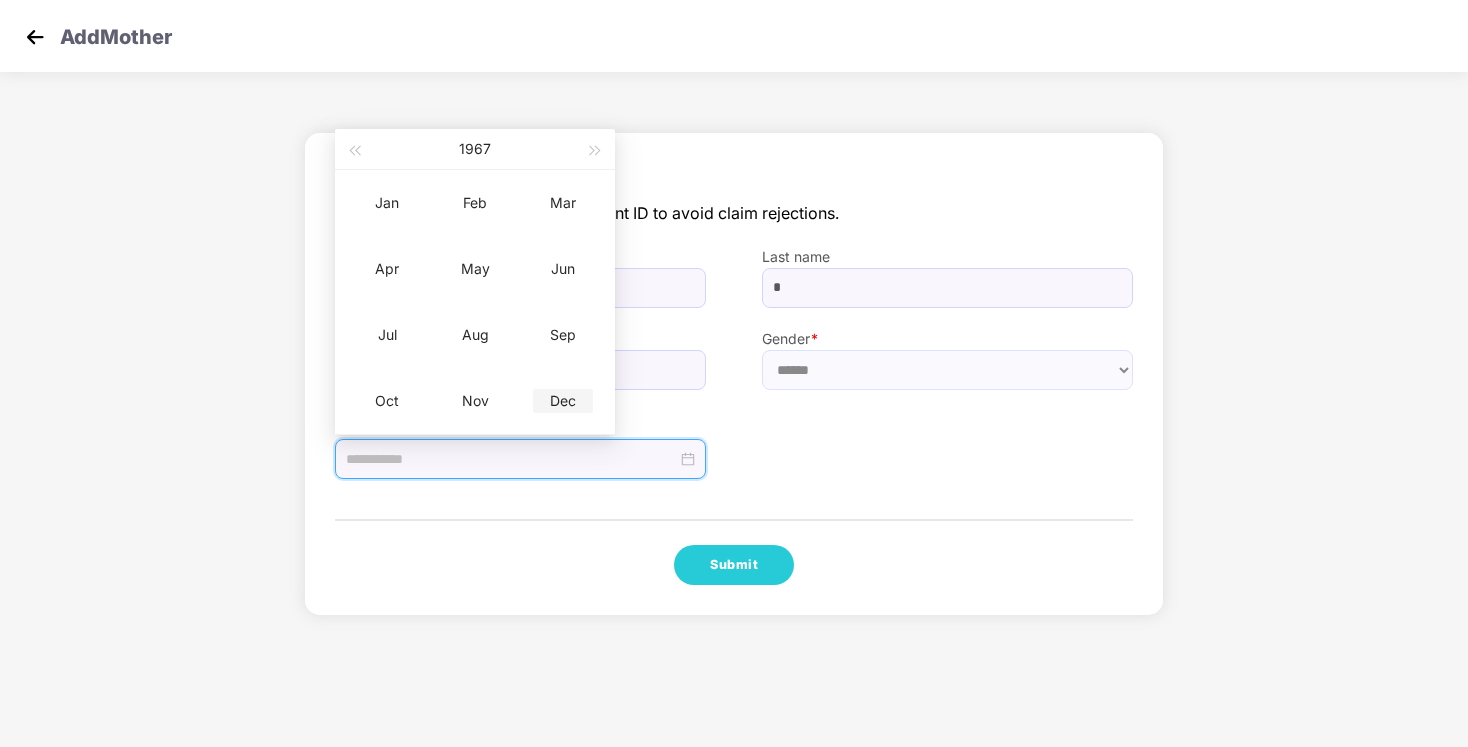 type on "**********" 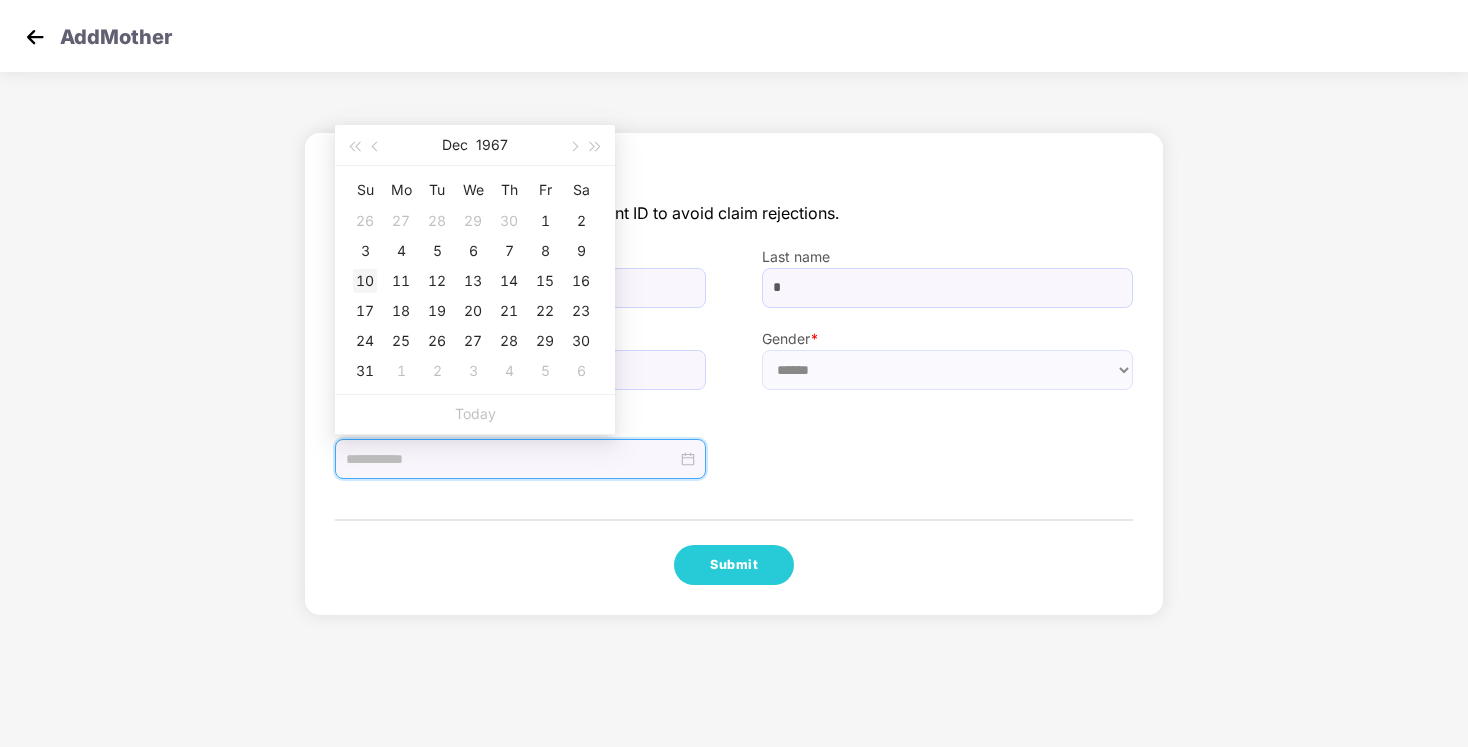 type on "**********" 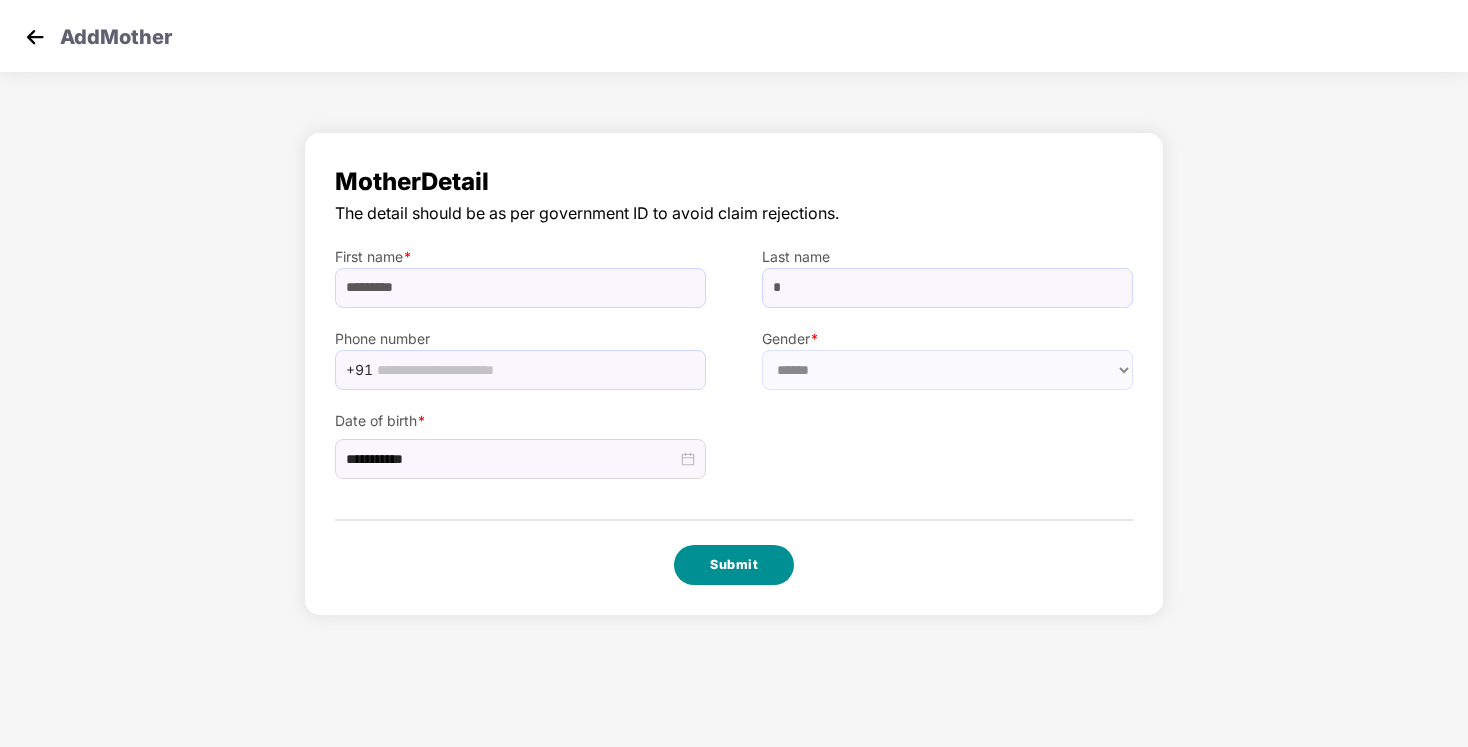 click on "Submit" at bounding box center (734, 565) 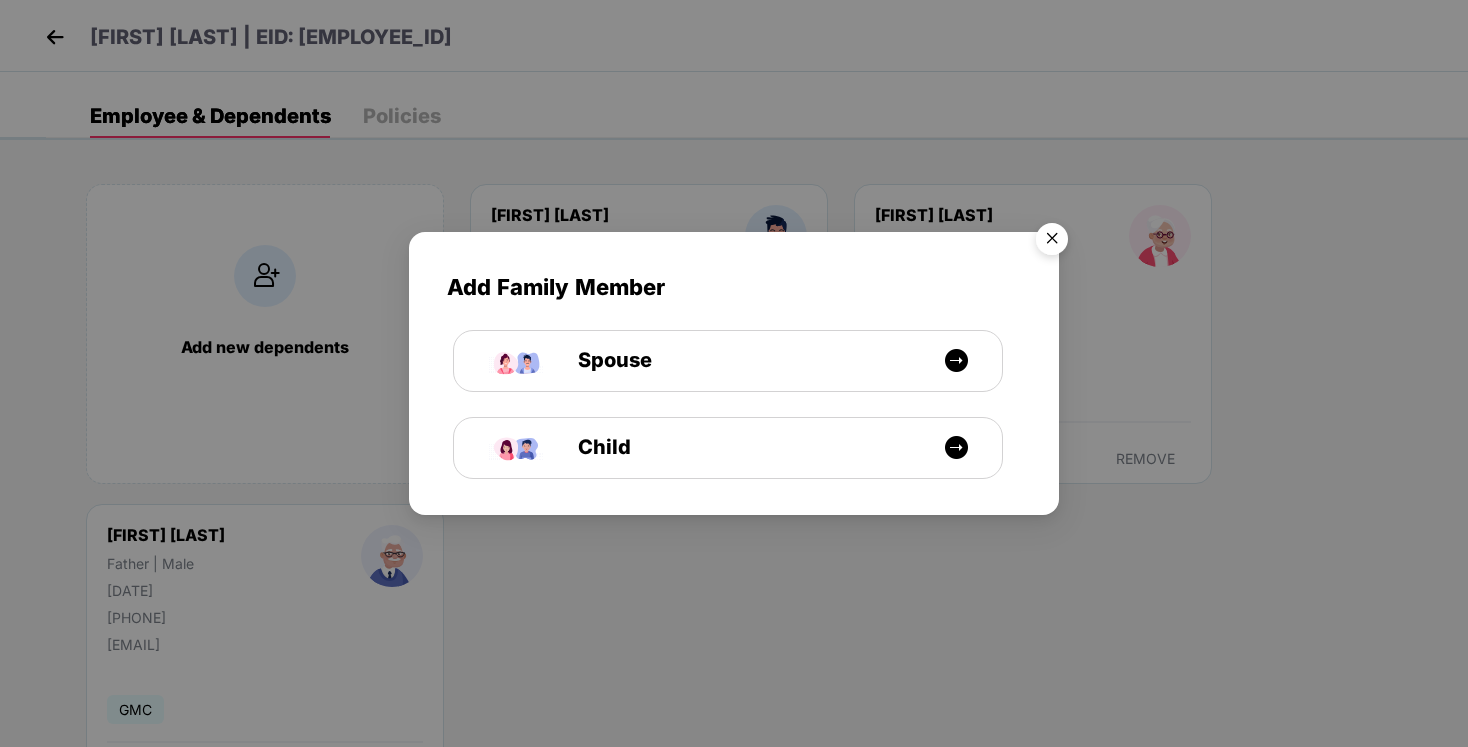click at bounding box center (1052, 242) 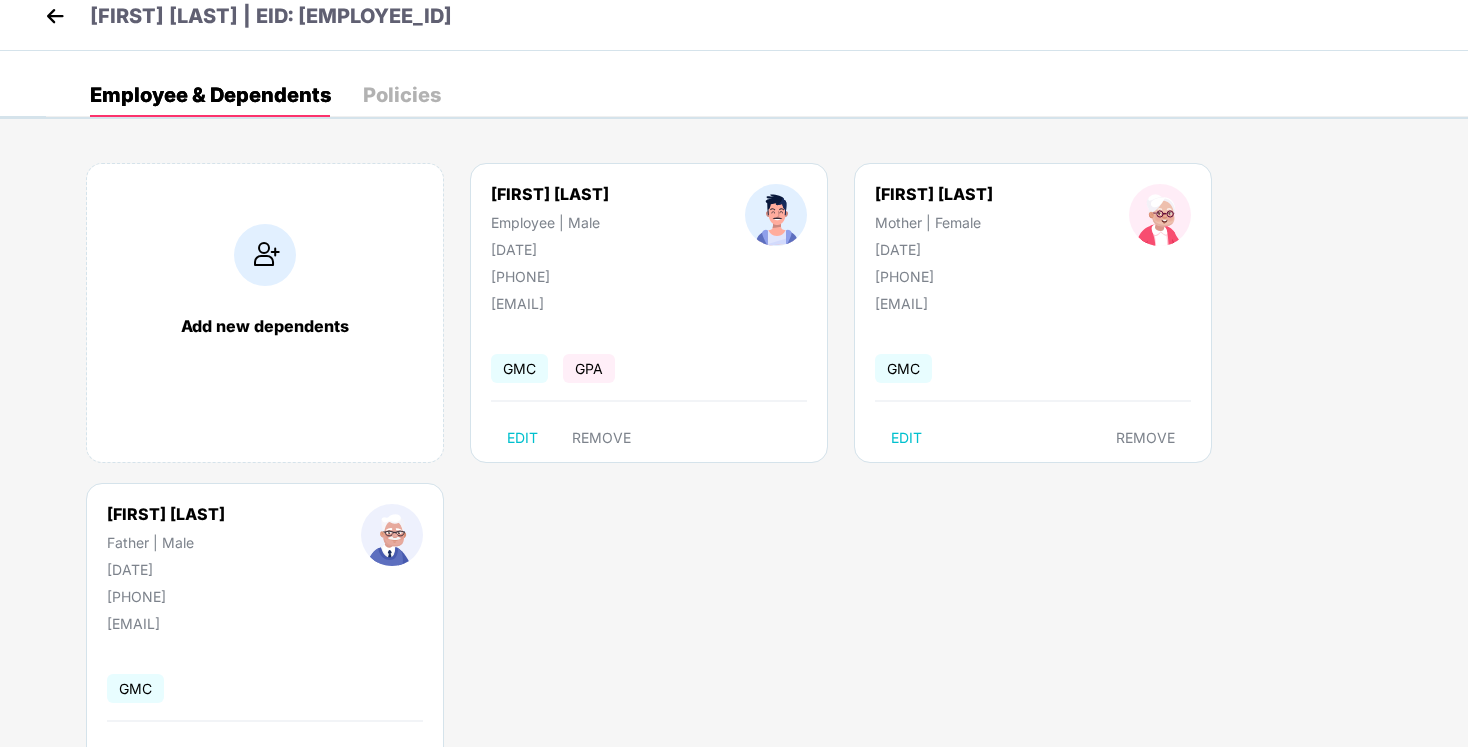 scroll, scrollTop: 0, scrollLeft: 0, axis: both 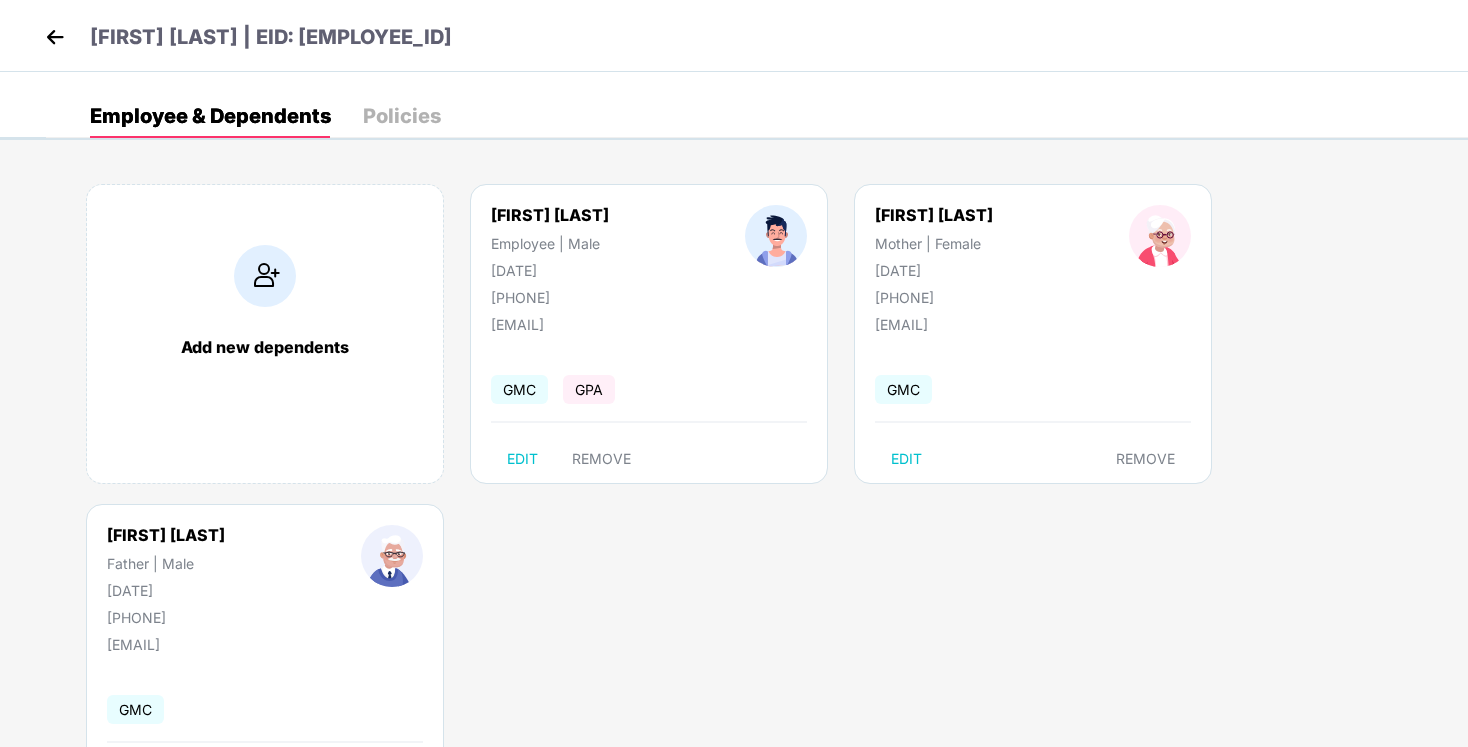 click at bounding box center (55, 37) 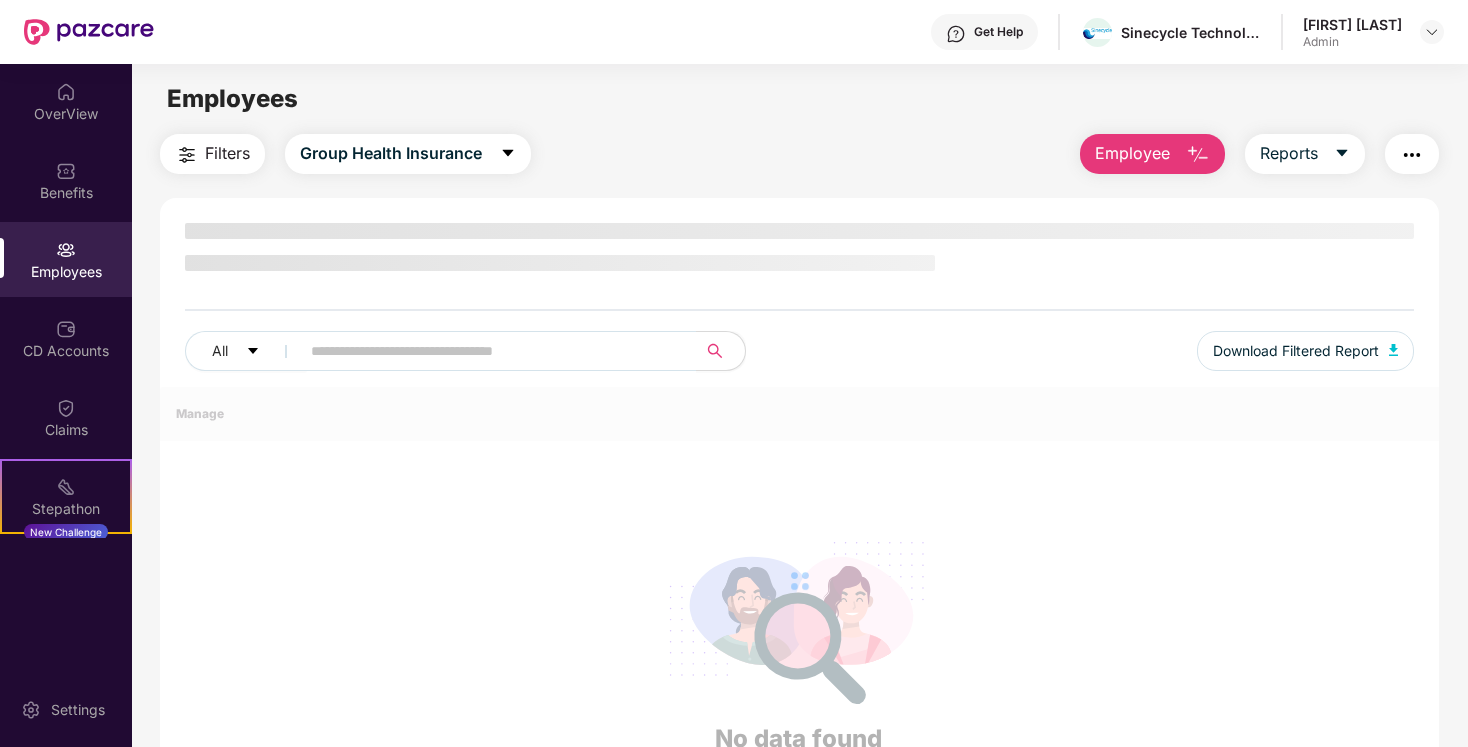 click on "OverView" at bounding box center (66, 114) 